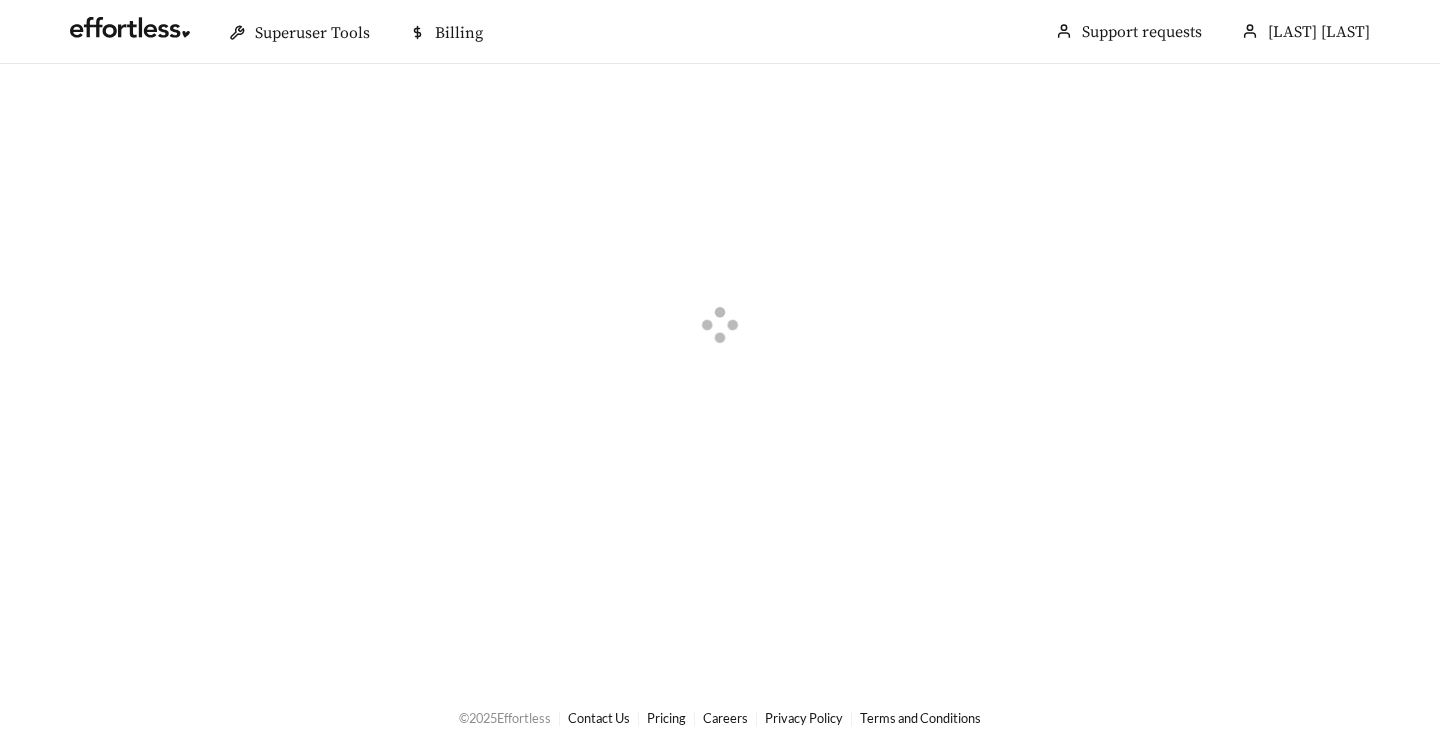 scroll, scrollTop: 0, scrollLeft: 0, axis: both 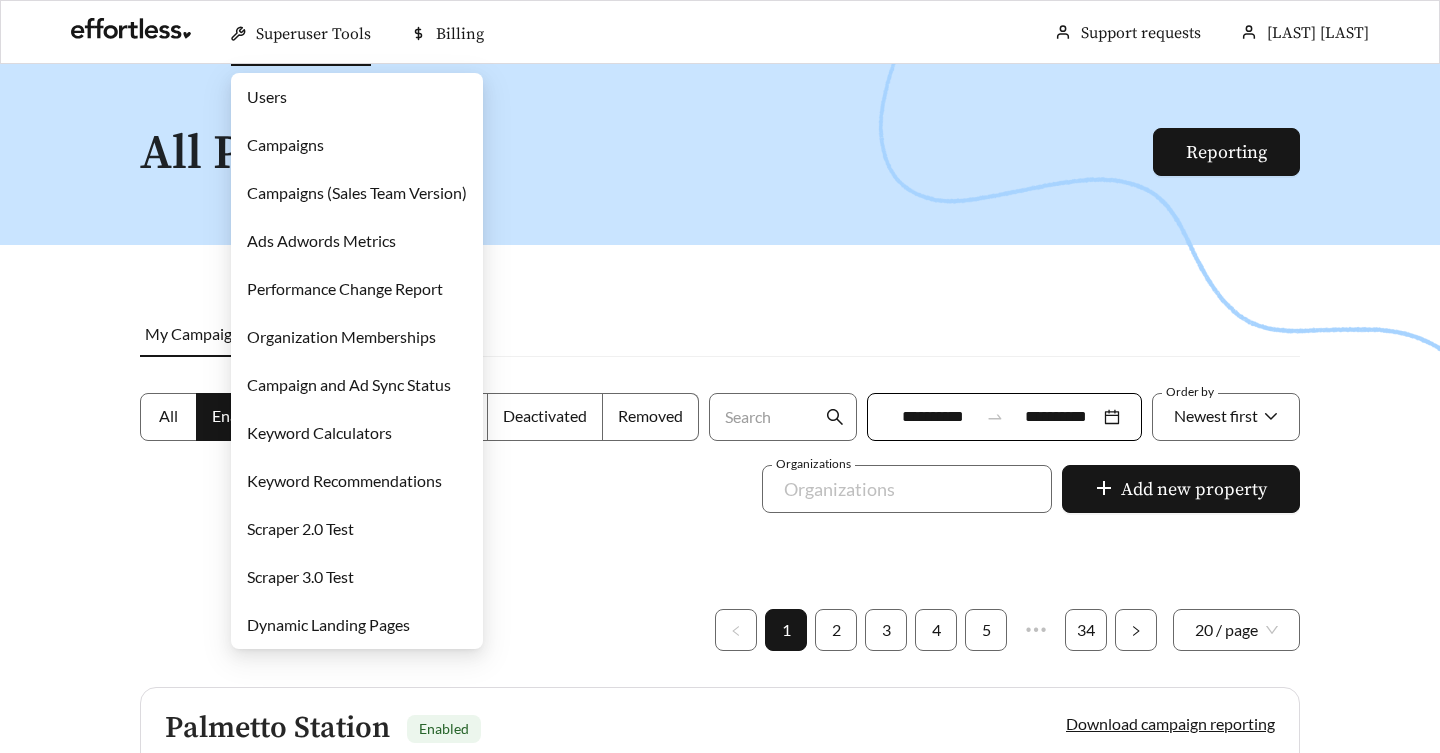 click on "Campaigns" at bounding box center [285, 144] 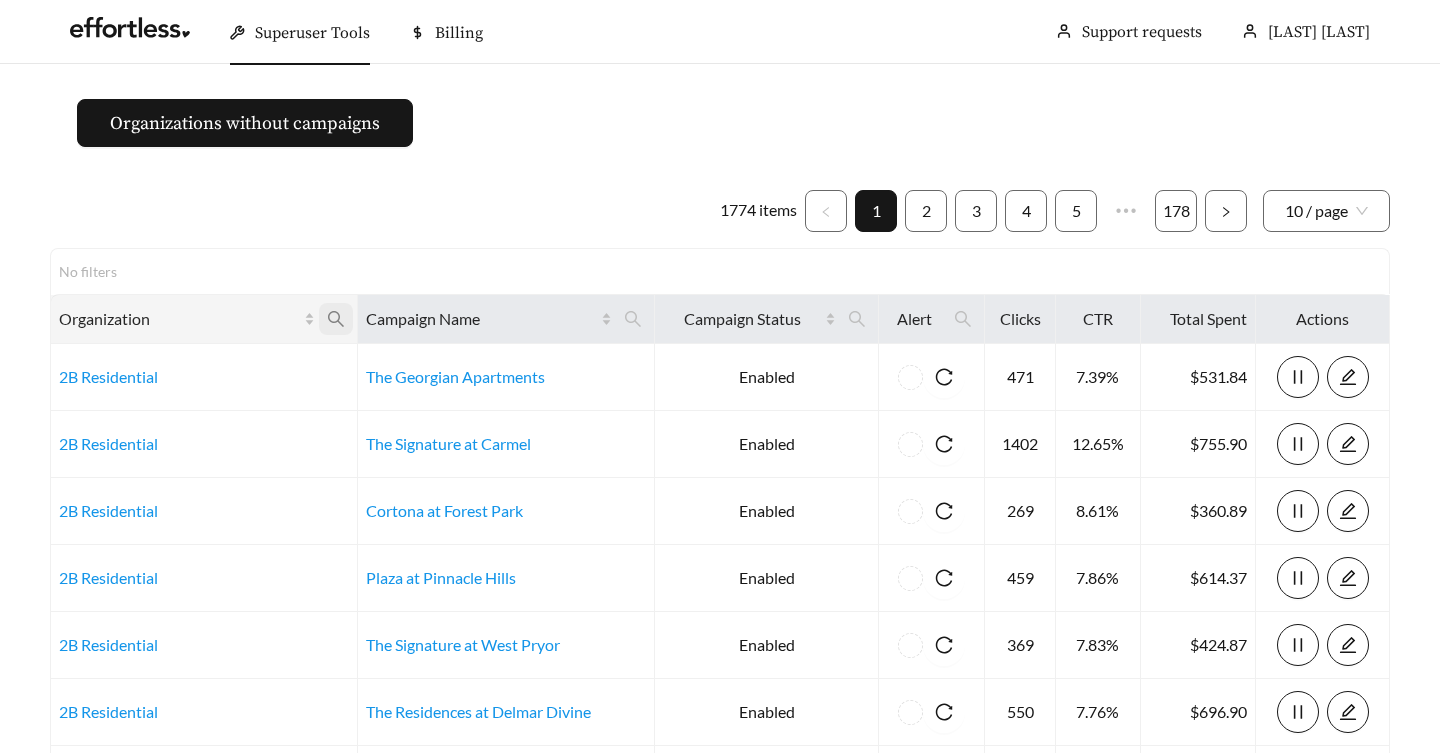 click 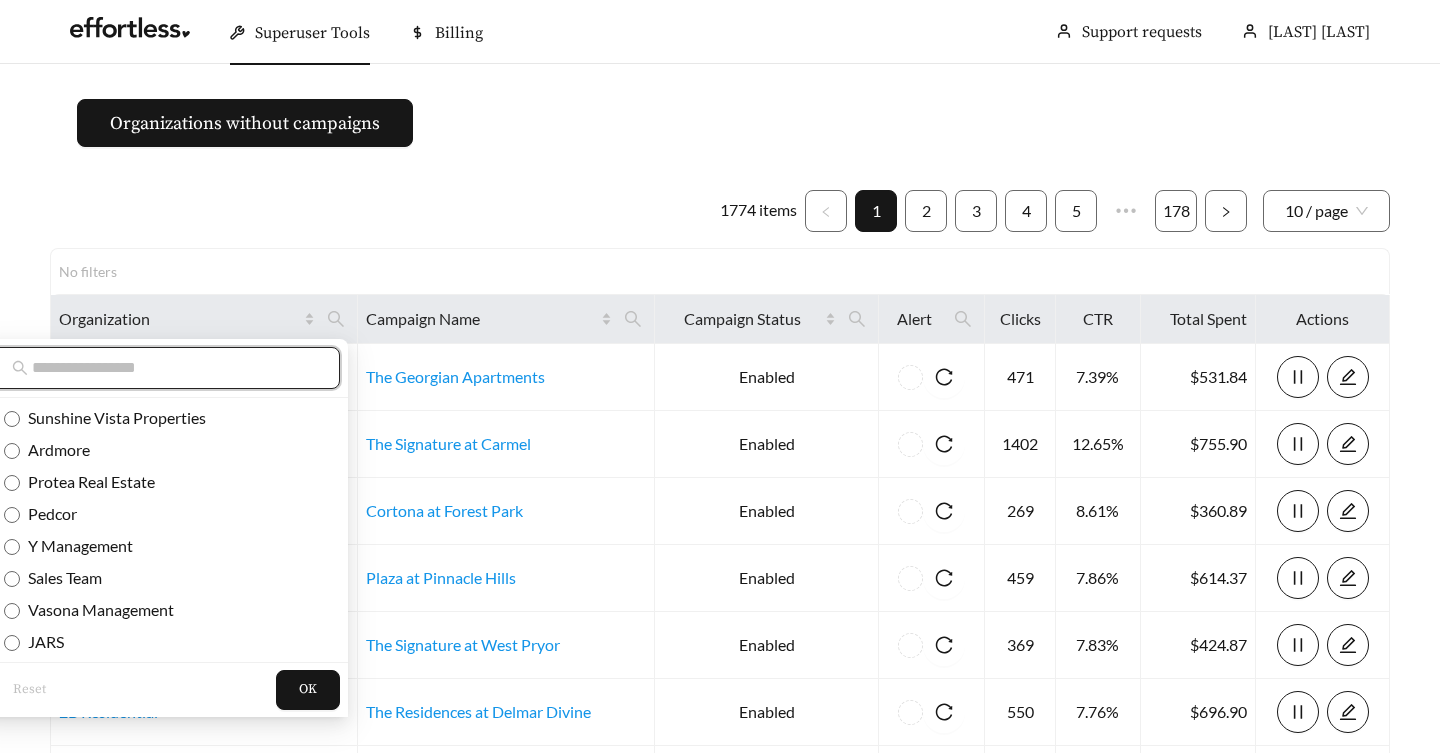 click at bounding box center (175, 368) 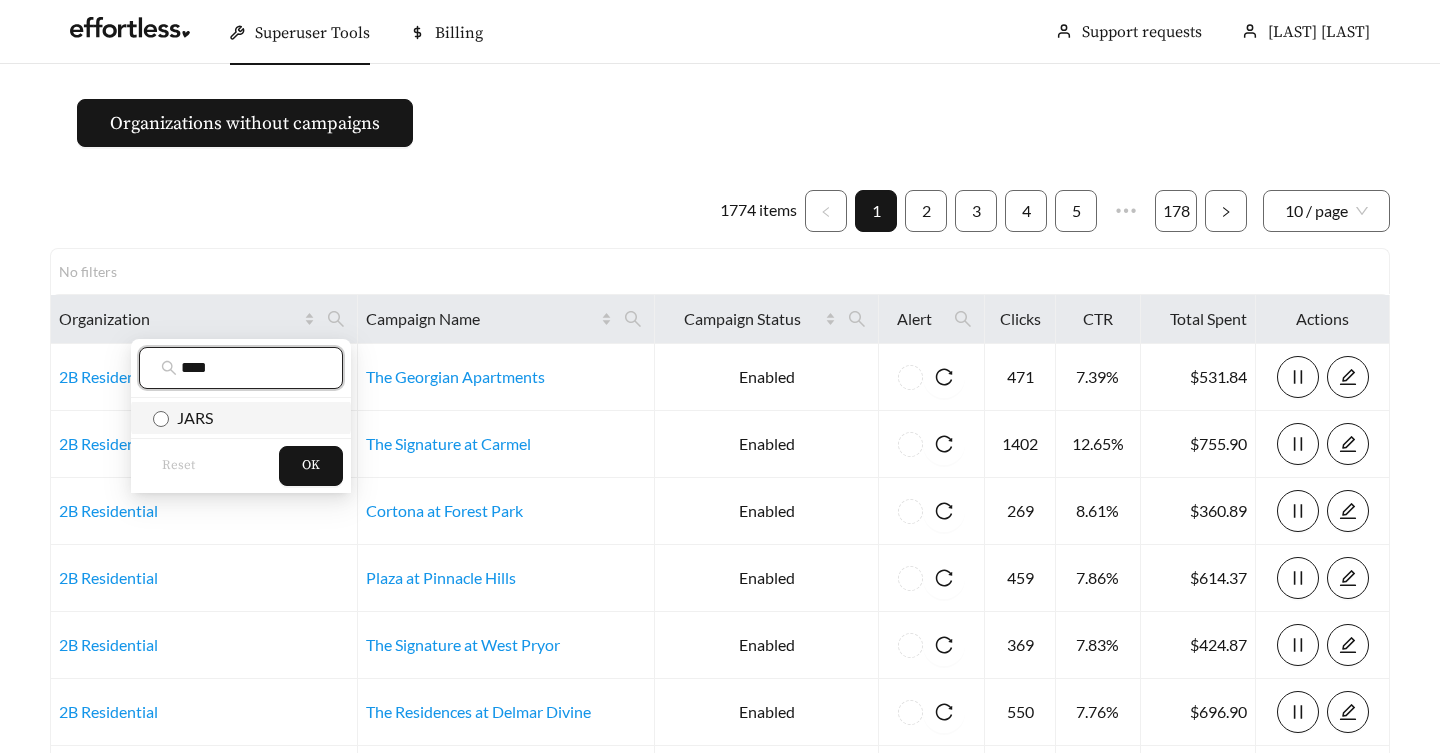 type on "****" 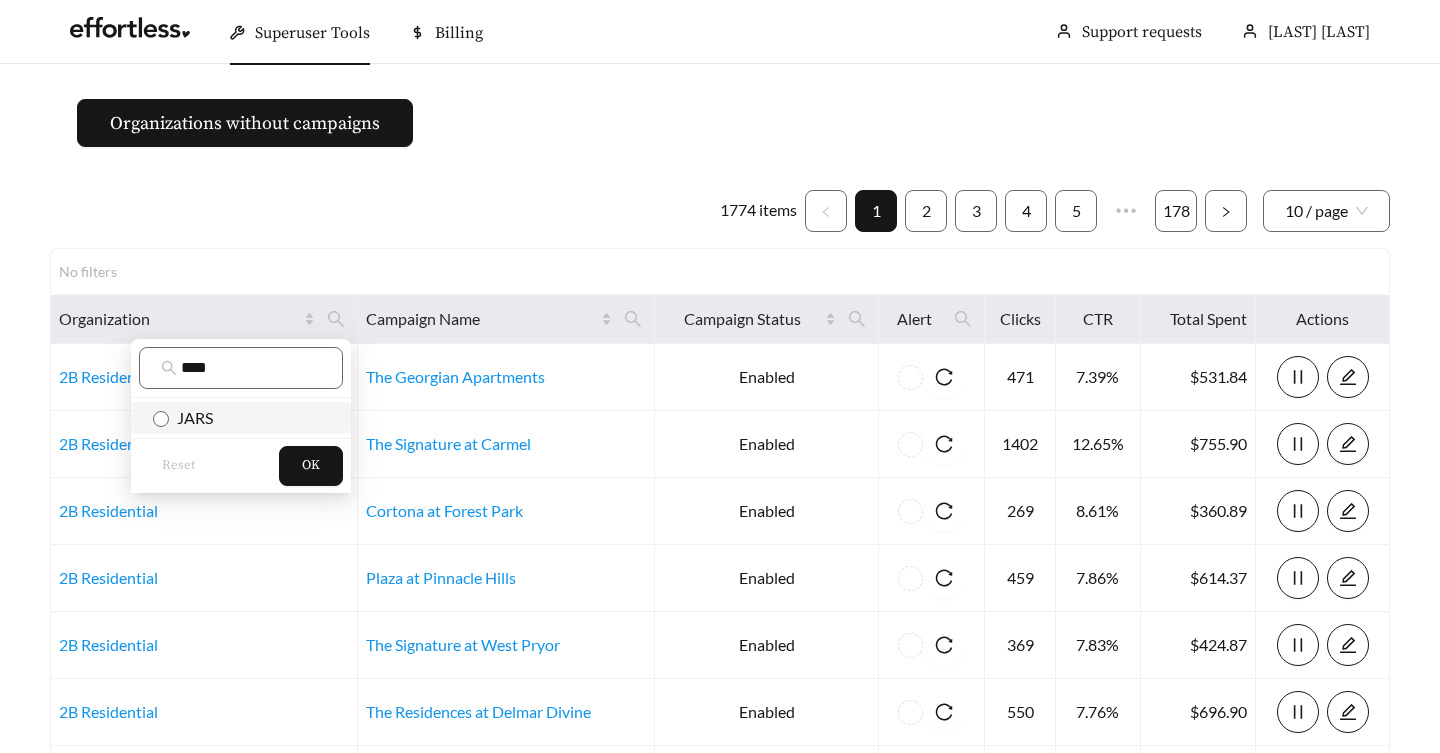 click on "JARS" at bounding box center [191, 417] 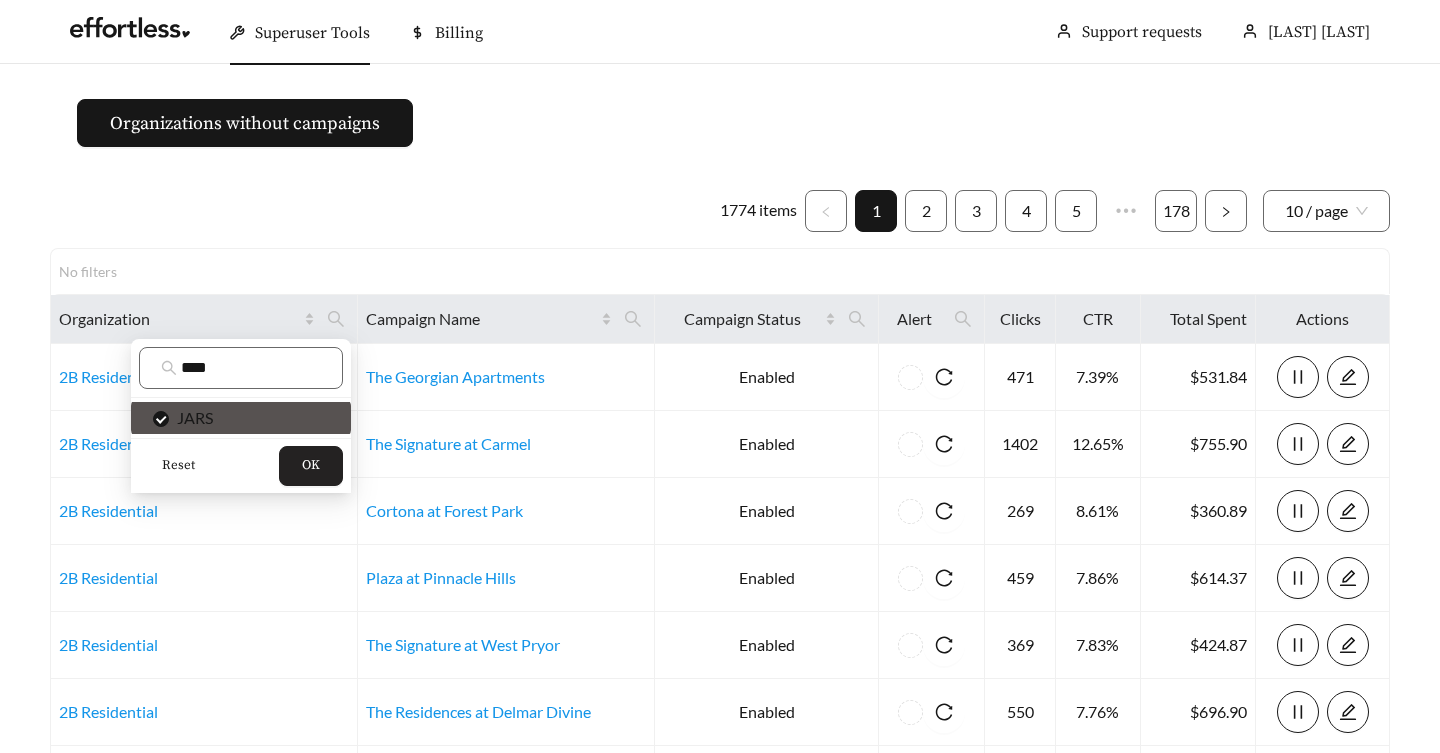 click on "OK" at bounding box center (311, 466) 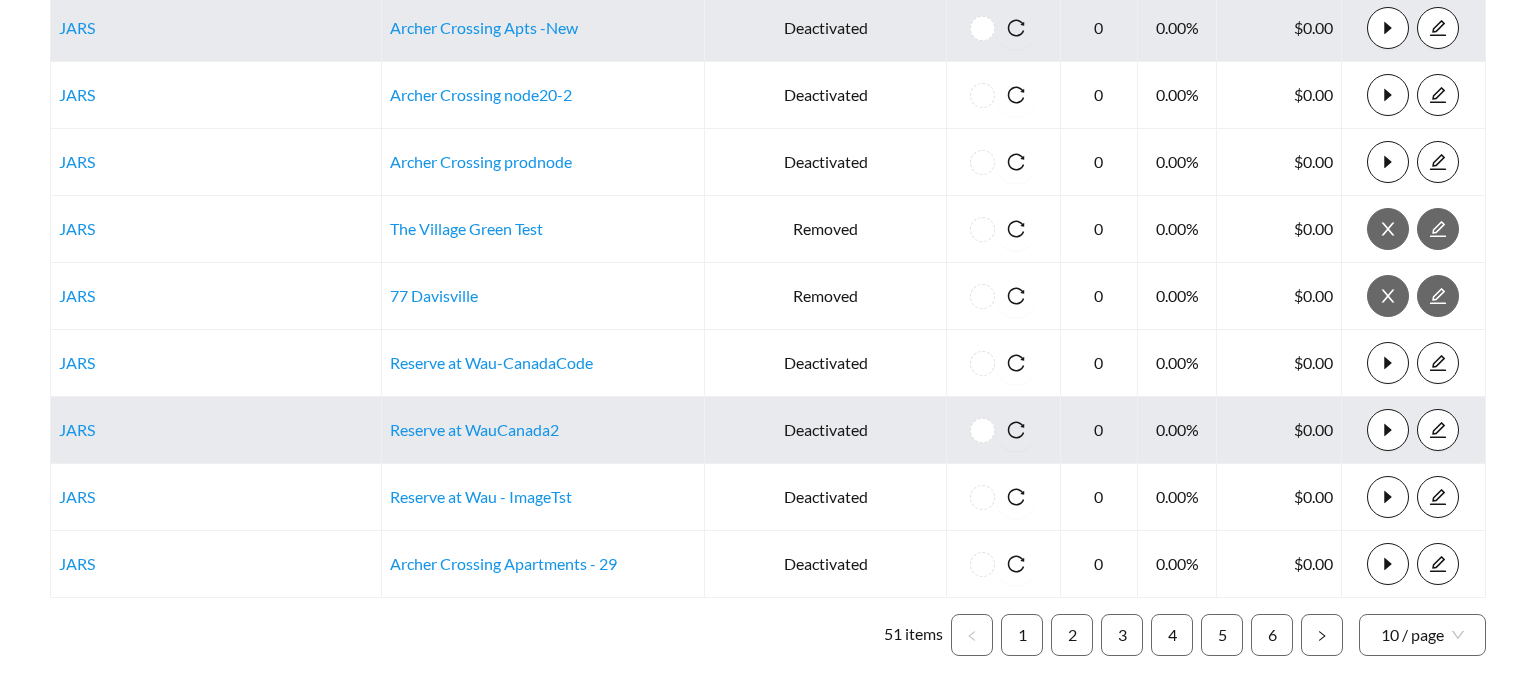 scroll, scrollTop: 495, scrollLeft: 0, axis: vertical 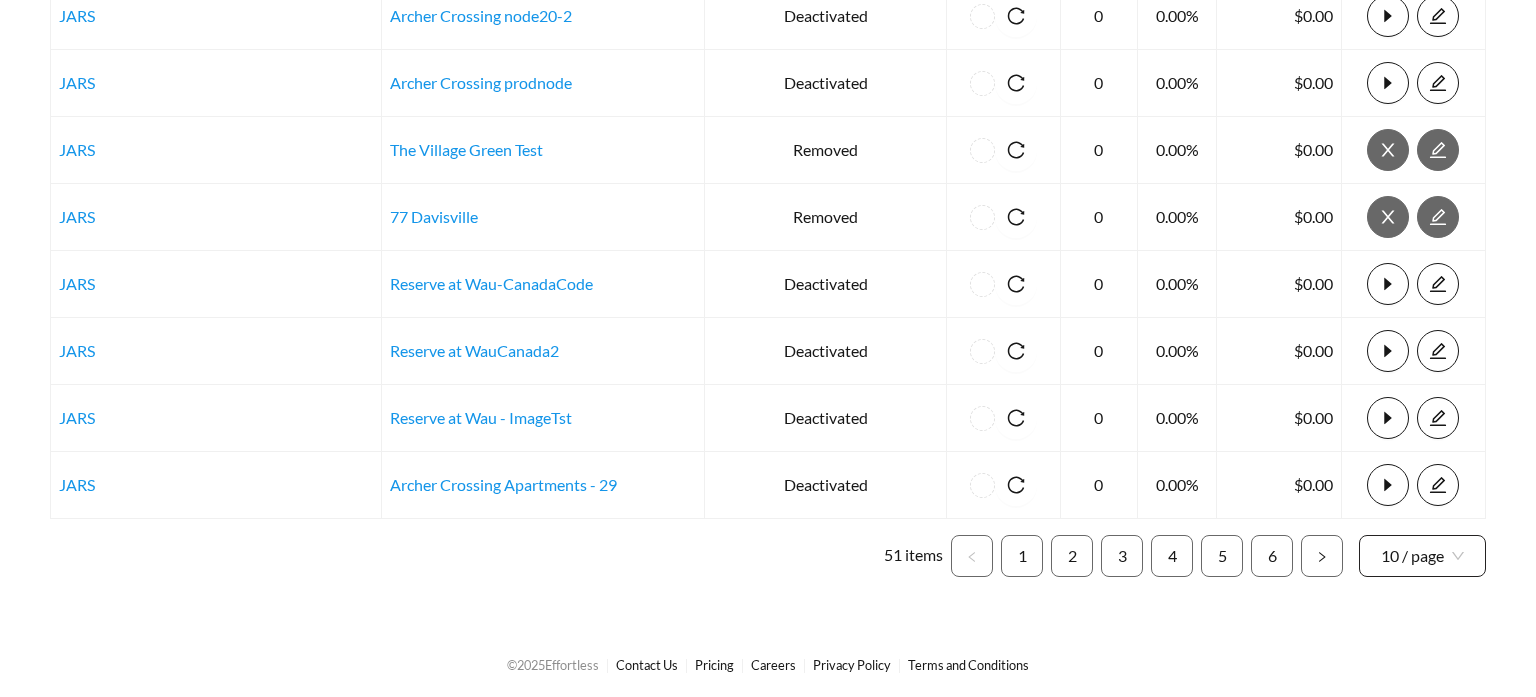 click on "10 / page" at bounding box center [1422, 556] 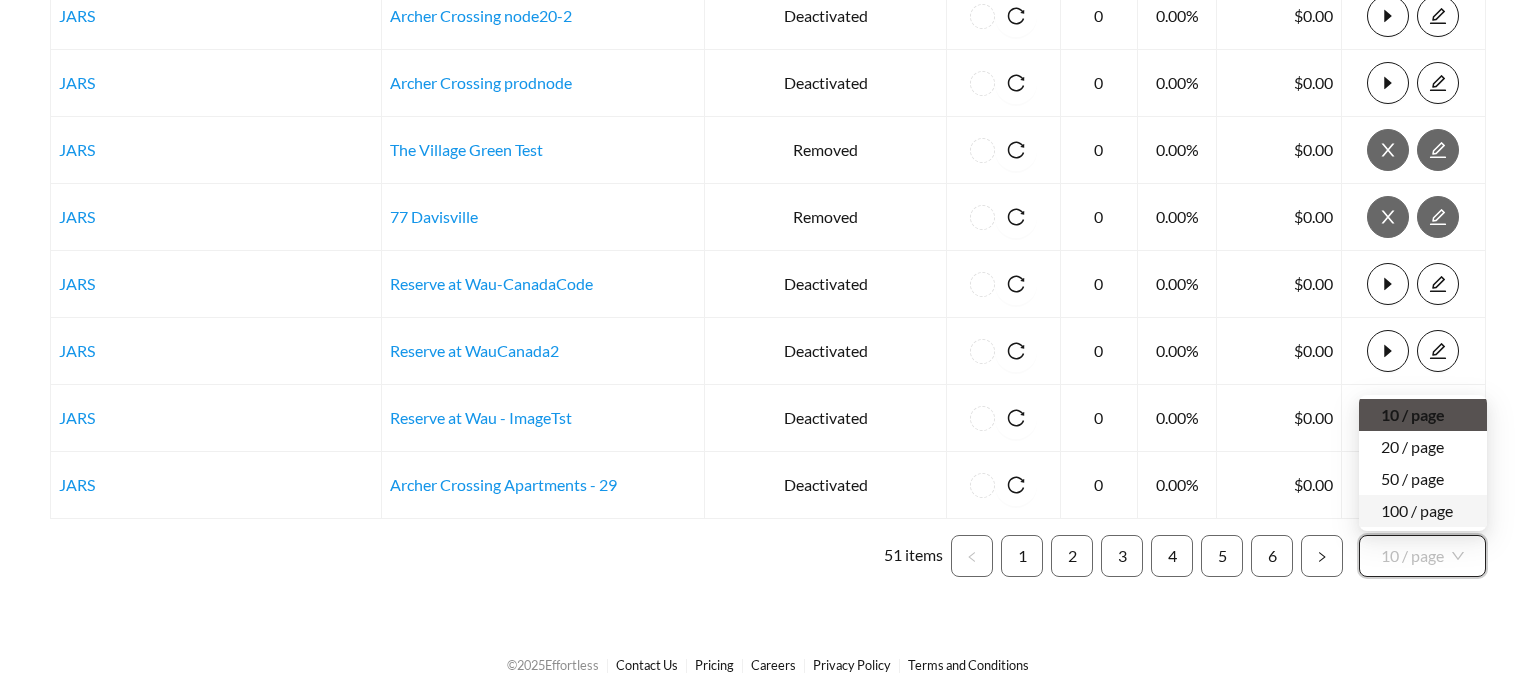 click on "100 / page" at bounding box center (1423, 511) 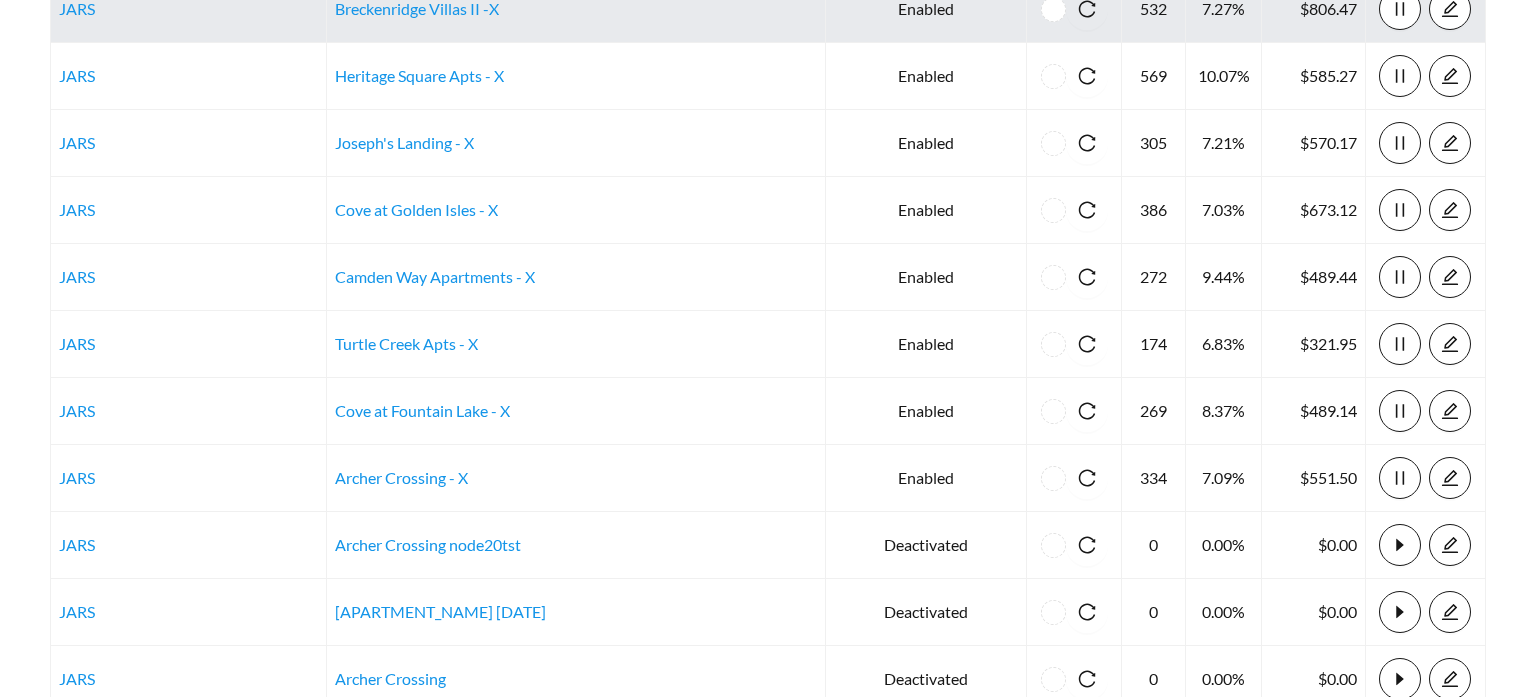 scroll, scrollTop: 2066, scrollLeft: 0, axis: vertical 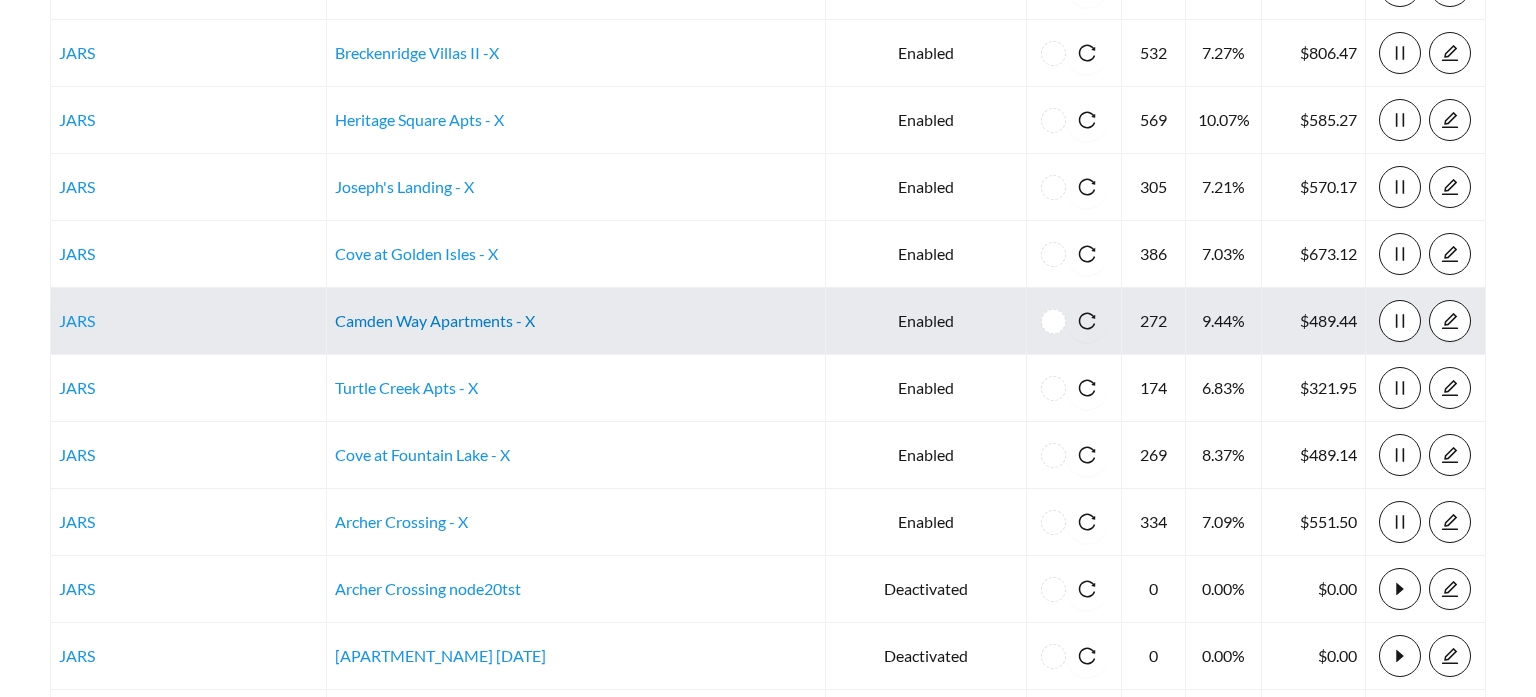 click on "Camden Way Apartments - X" at bounding box center (435, 320) 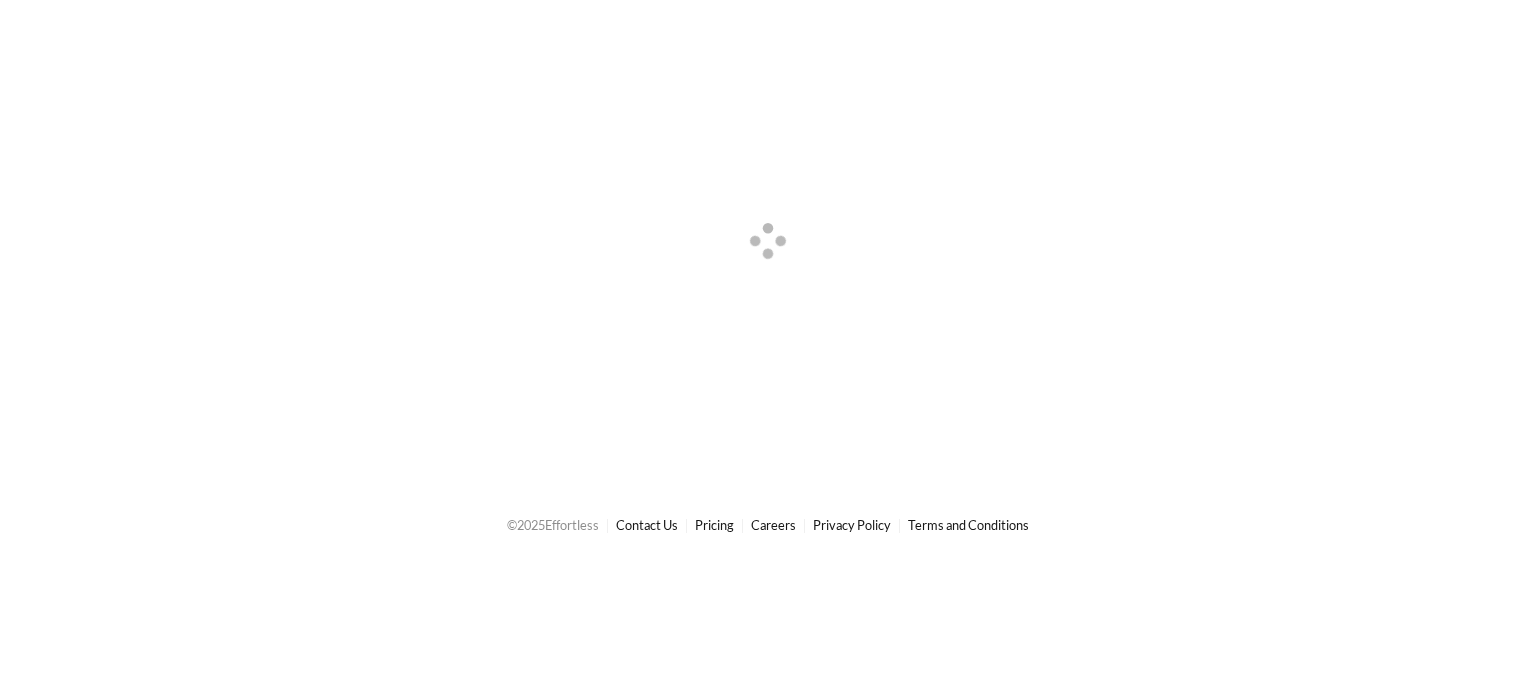 scroll, scrollTop: 0, scrollLeft: 0, axis: both 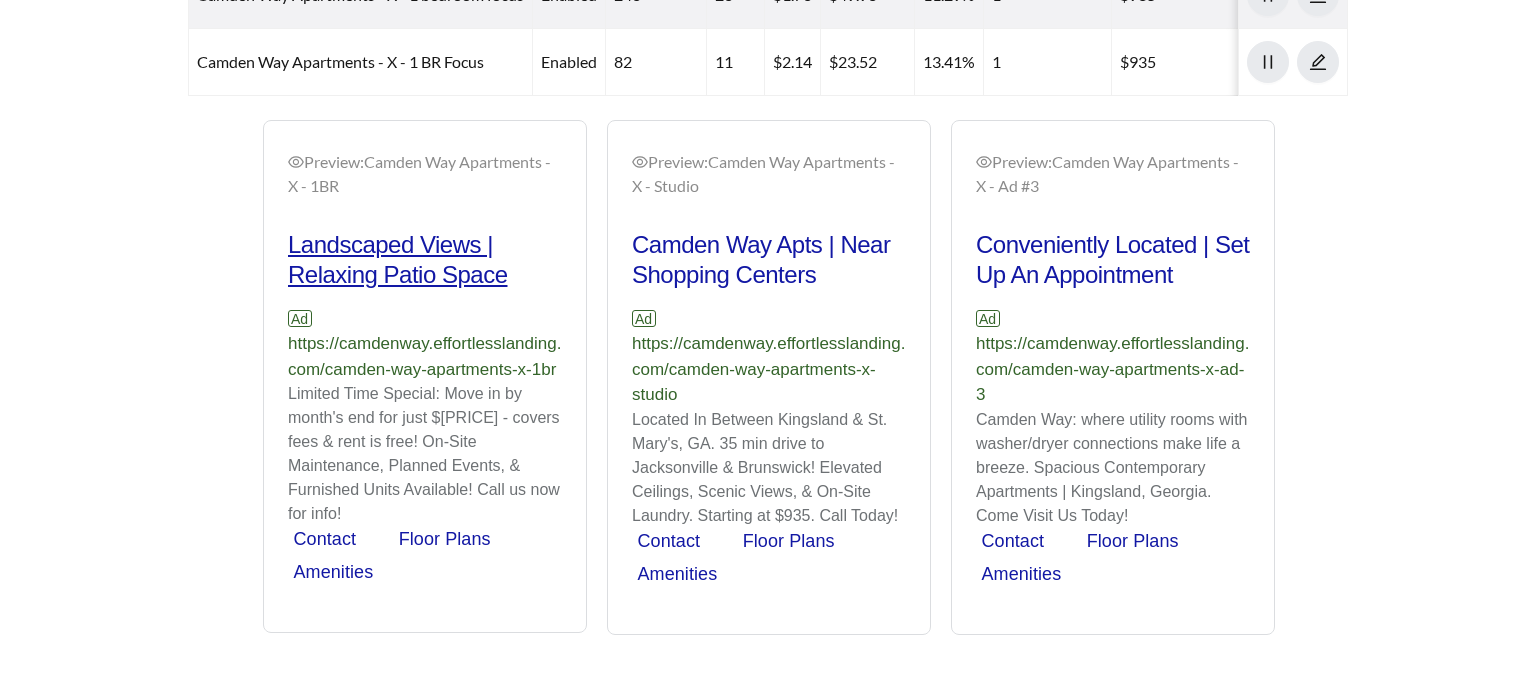 click on "Landscaped Views | Relaxing Patio Space" at bounding box center [425, 260] 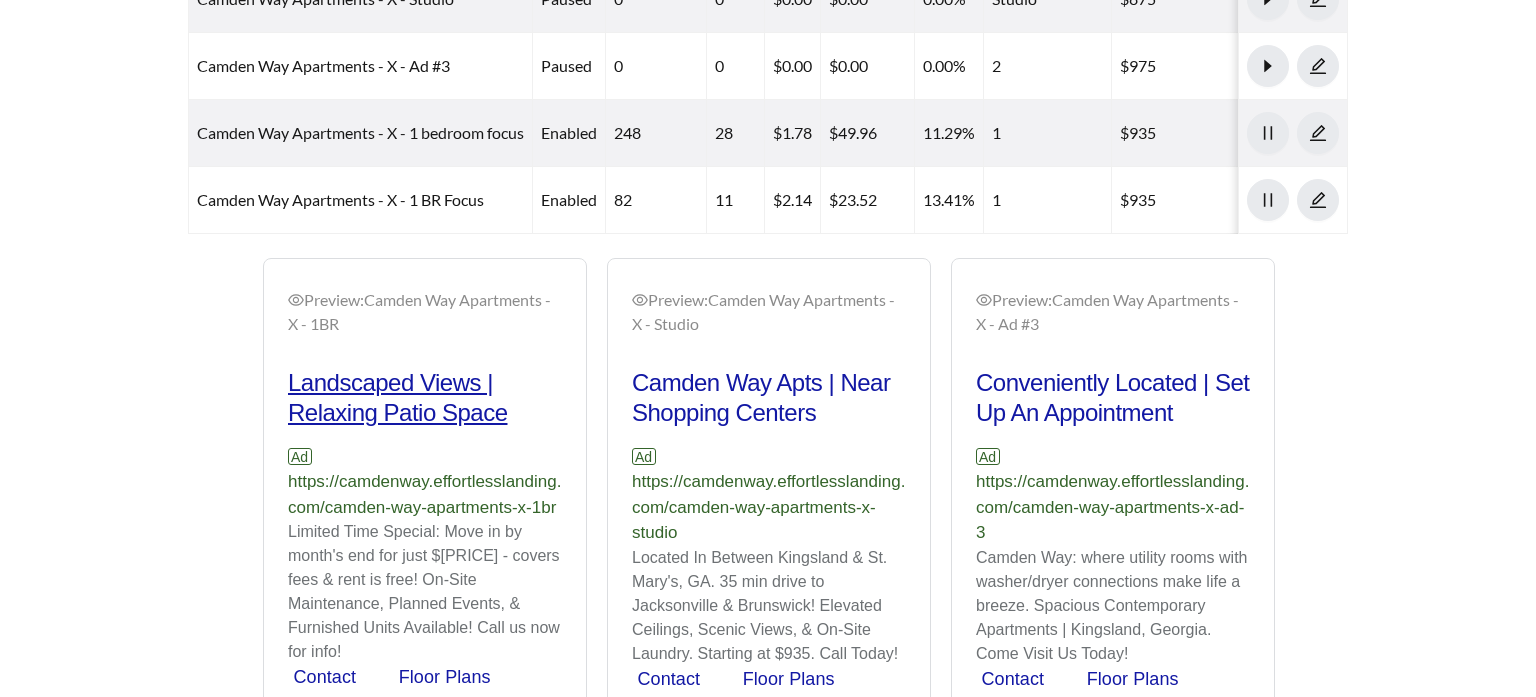 scroll, scrollTop: 1052, scrollLeft: 0, axis: vertical 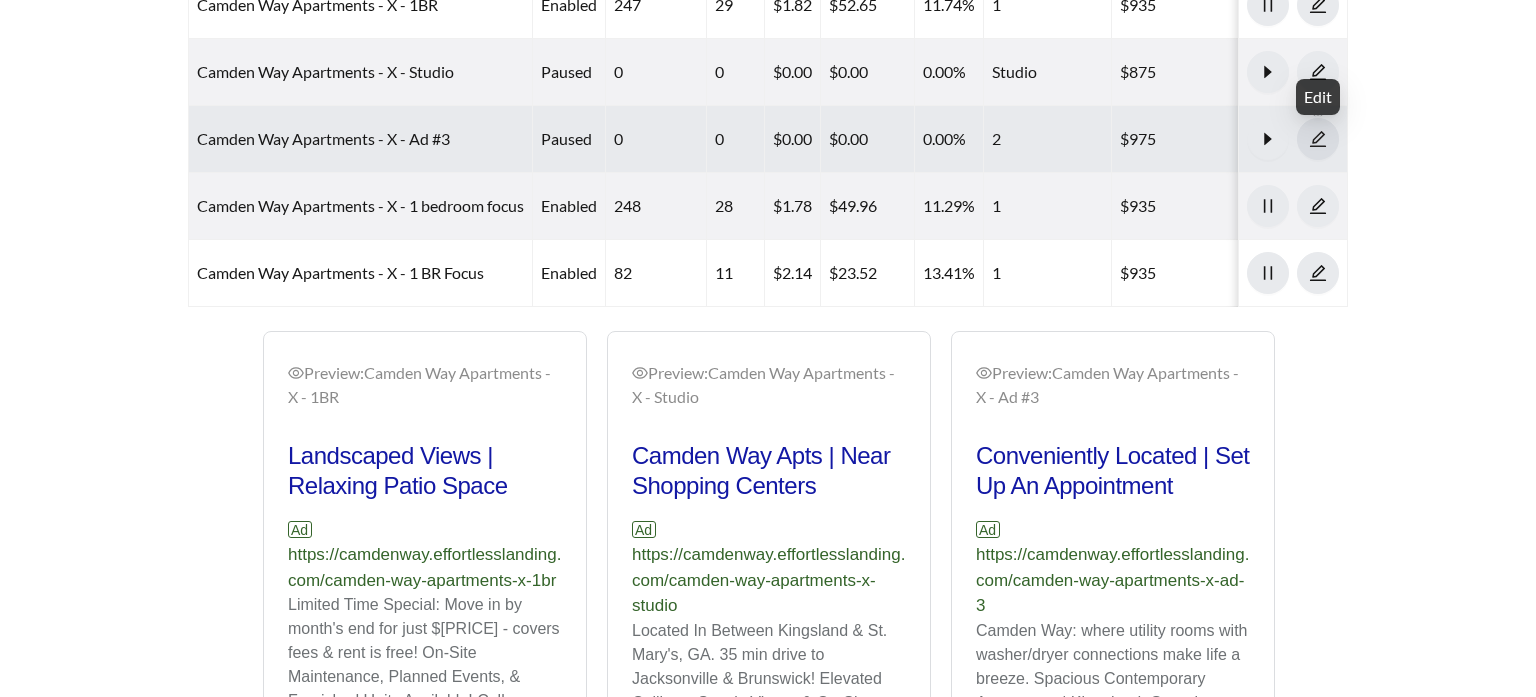 click 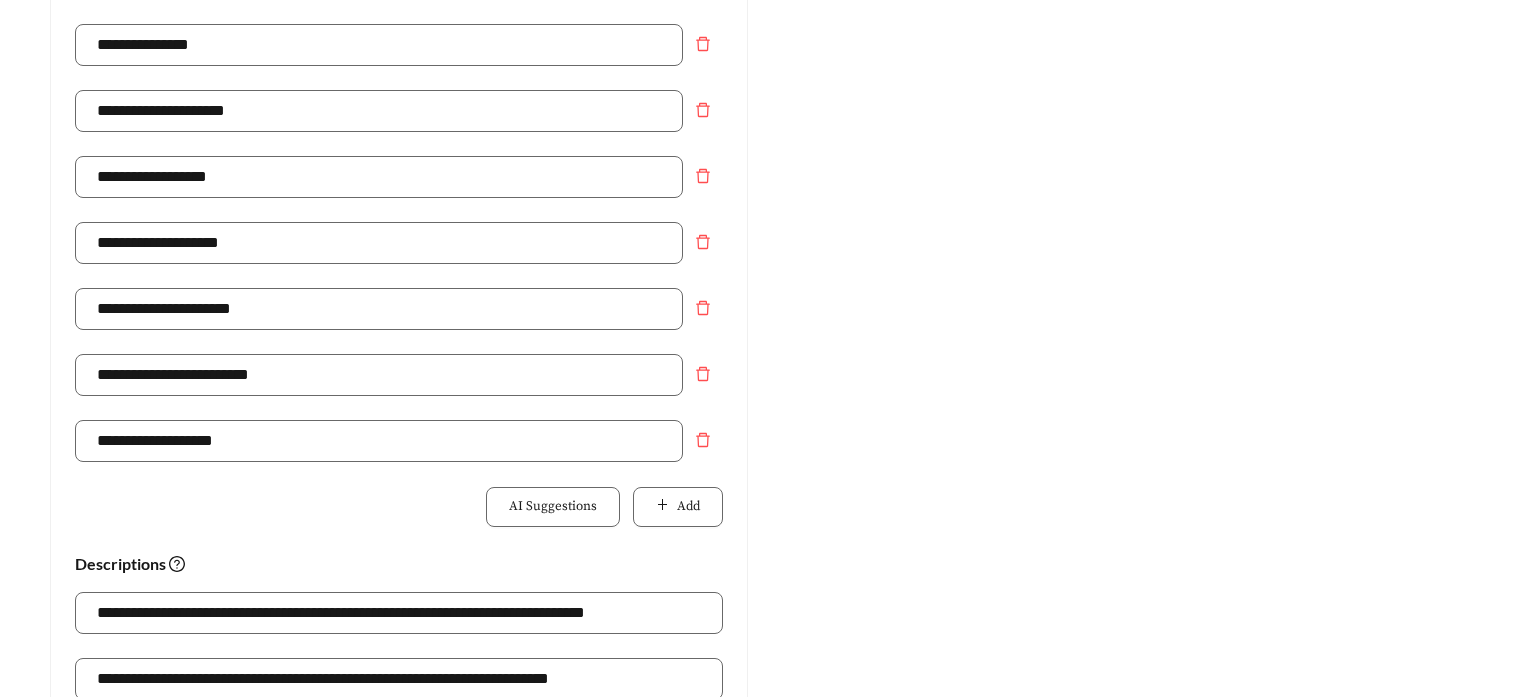 scroll, scrollTop: 611, scrollLeft: 0, axis: vertical 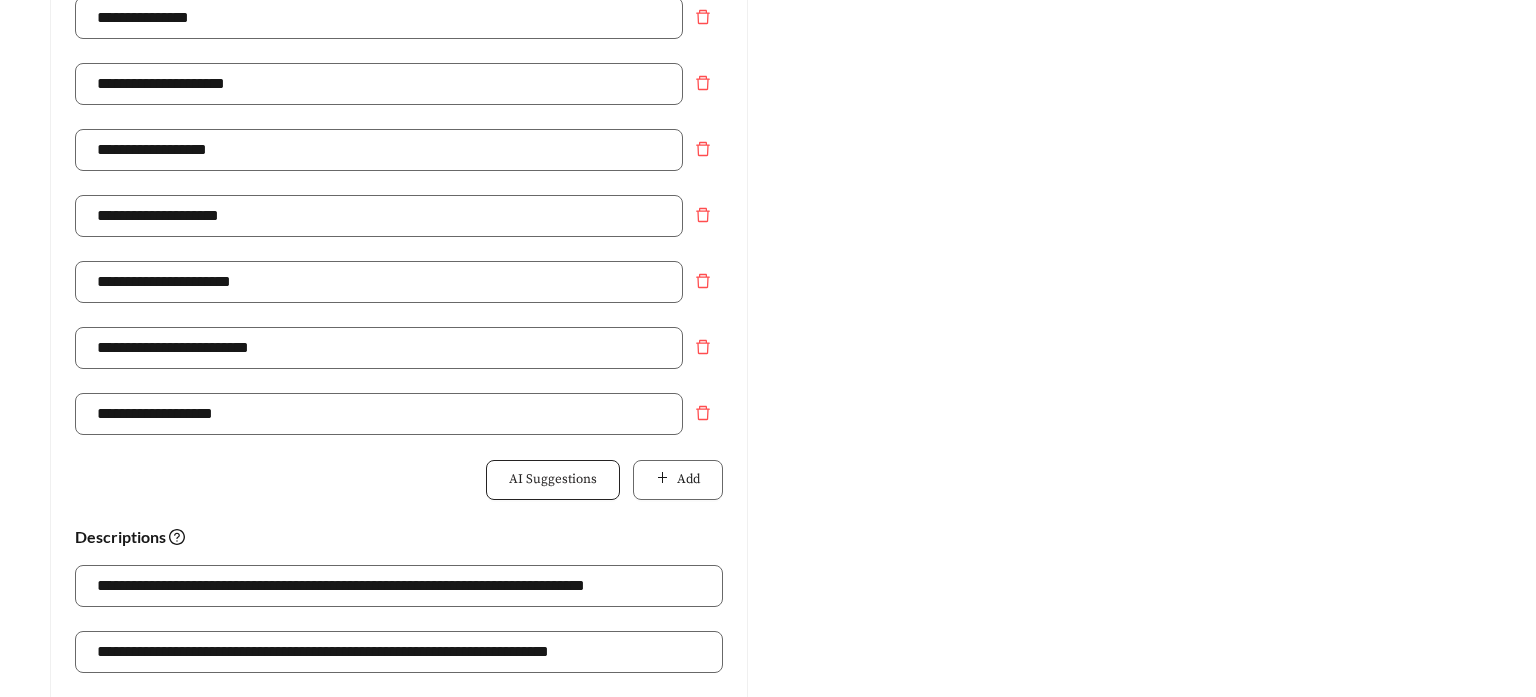 click on "AI Suggestions" at bounding box center [553, 480] 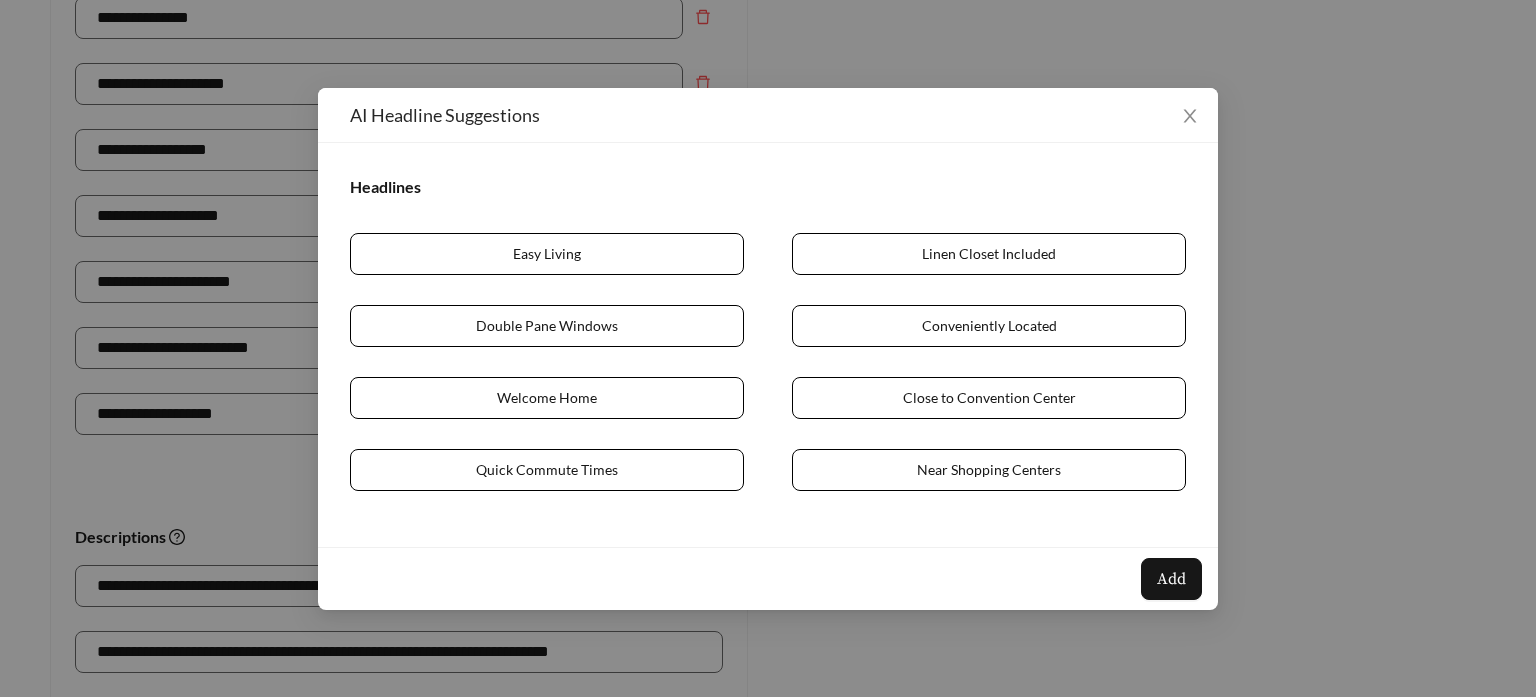scroll, scrollTop: 1466, scrollLeft: 0, axis: vertical 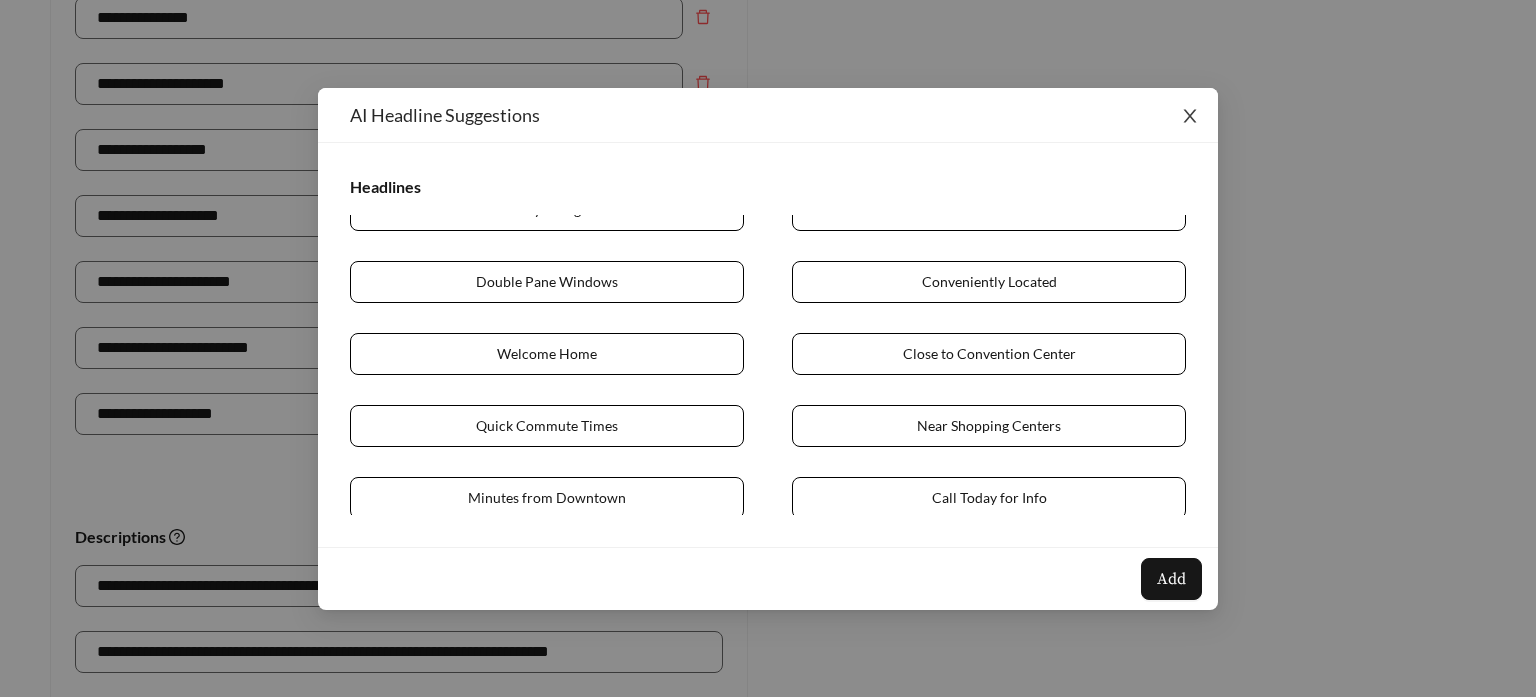 click at bounding box center (1190, 116) 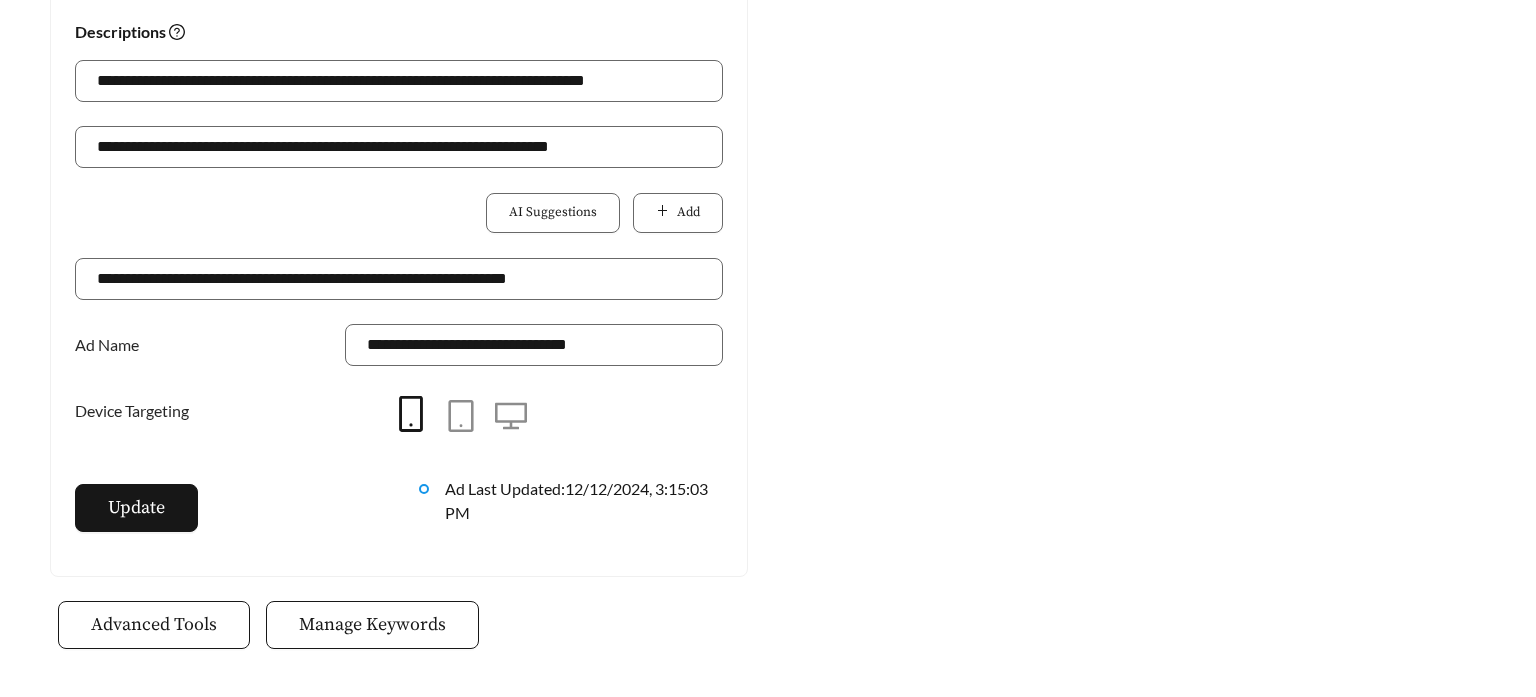 scroll, scrollTop: 1116, scrollLeft: 0, axis: vertical 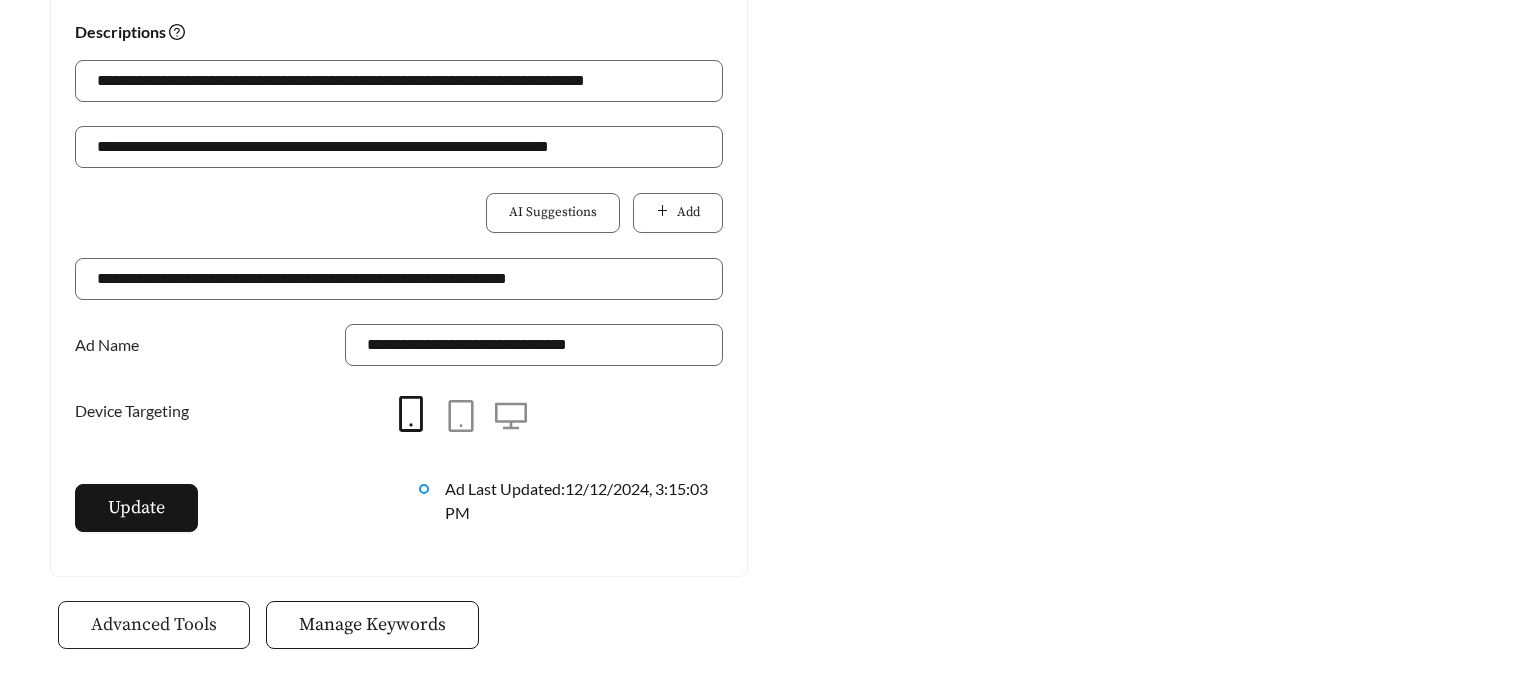 click on "Advanced Tools" at bounding box center [154, 624] 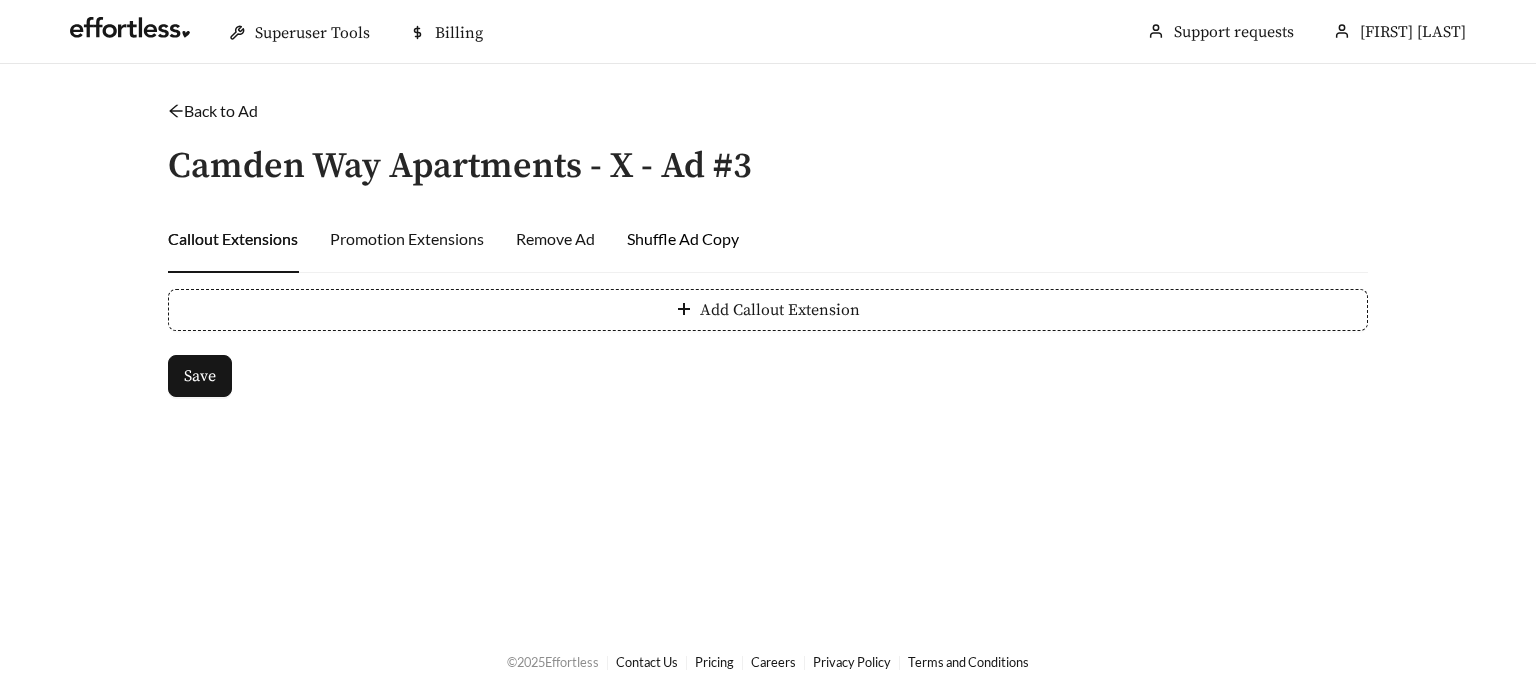 click on "Shuffle Ad Copy" at bounding box center (683, 239) 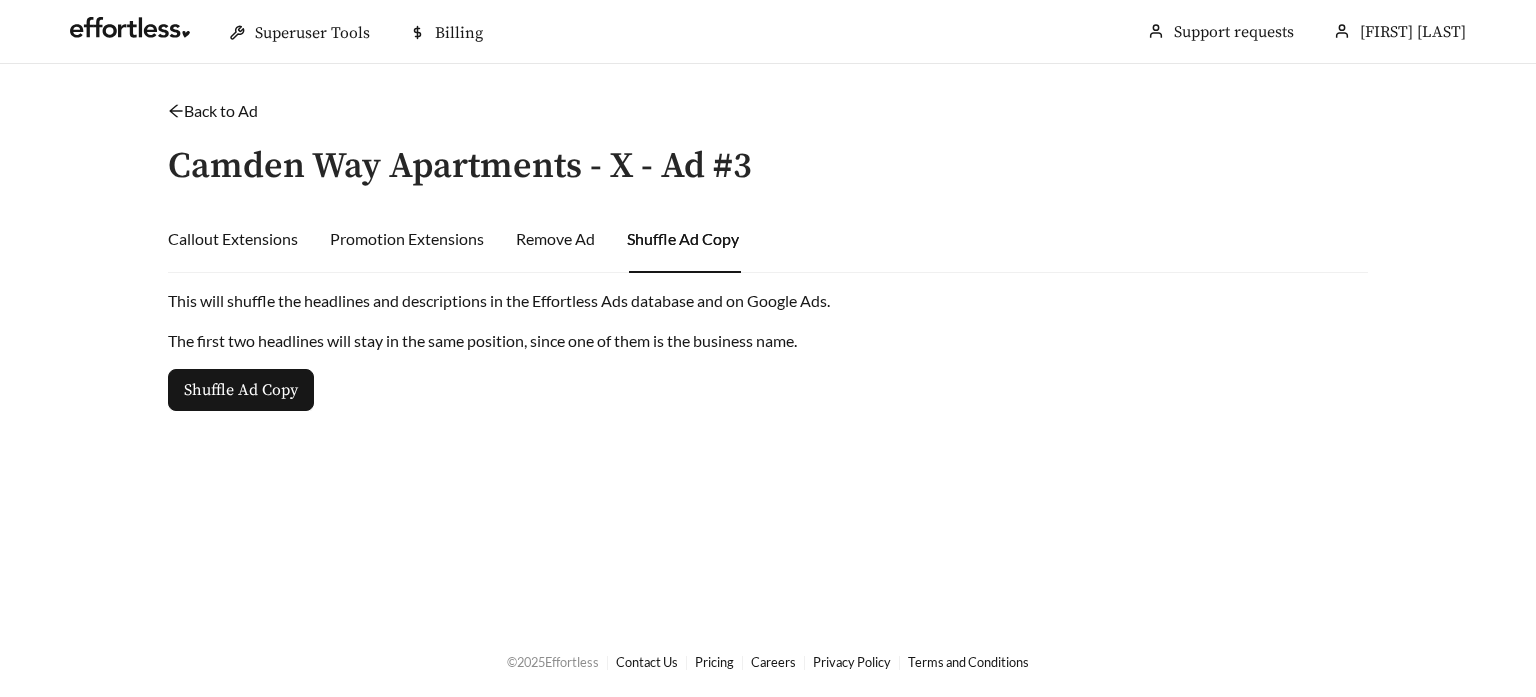 click 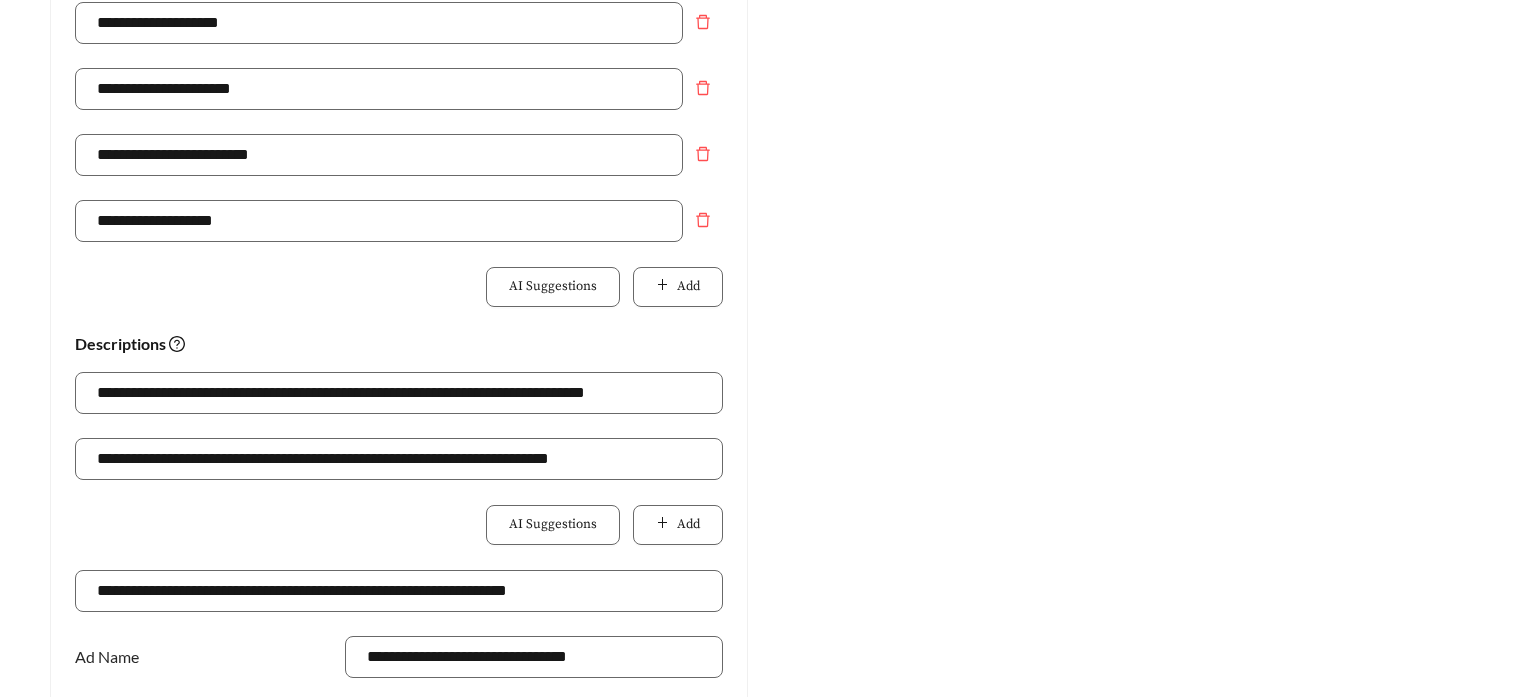 scroll, scrollTop: 974, scrollLeft: 0, axis: vertical 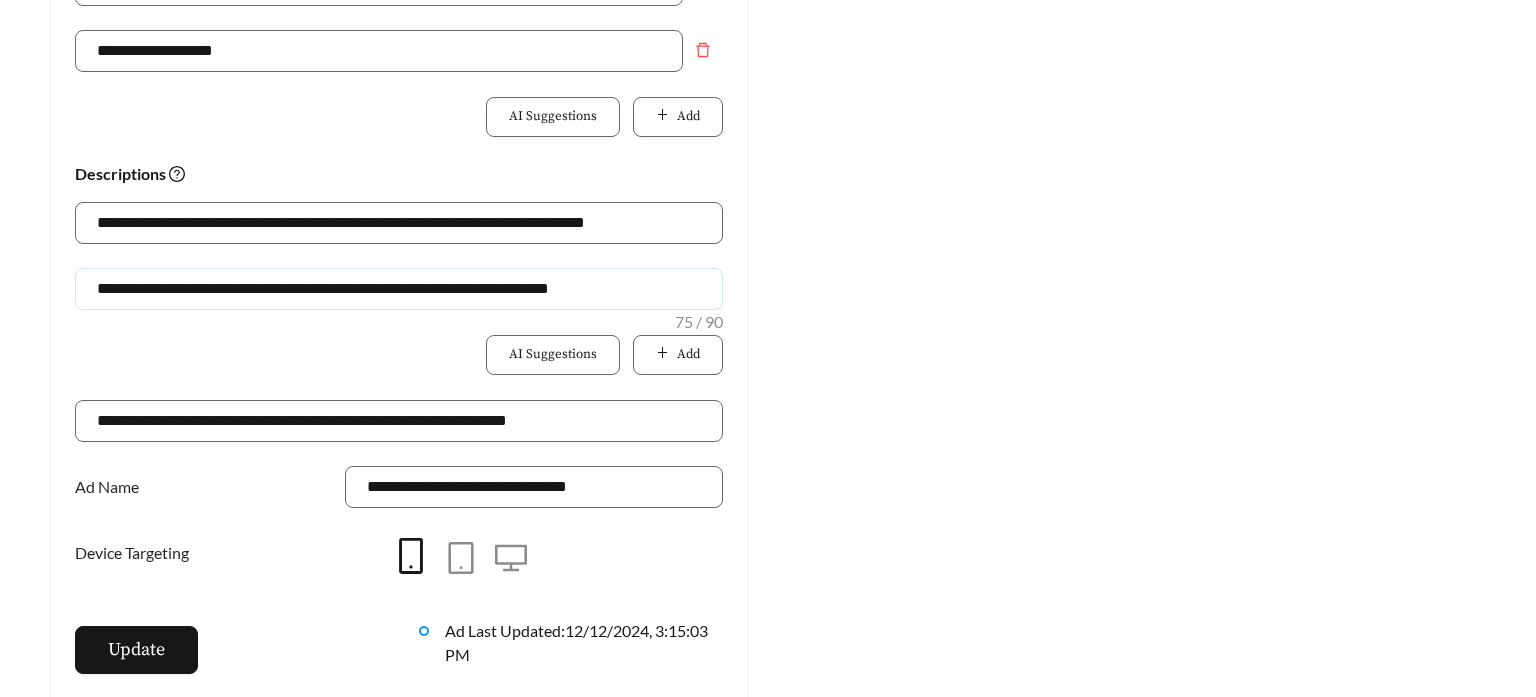 click on "**********" at bounding box center [399, 289] 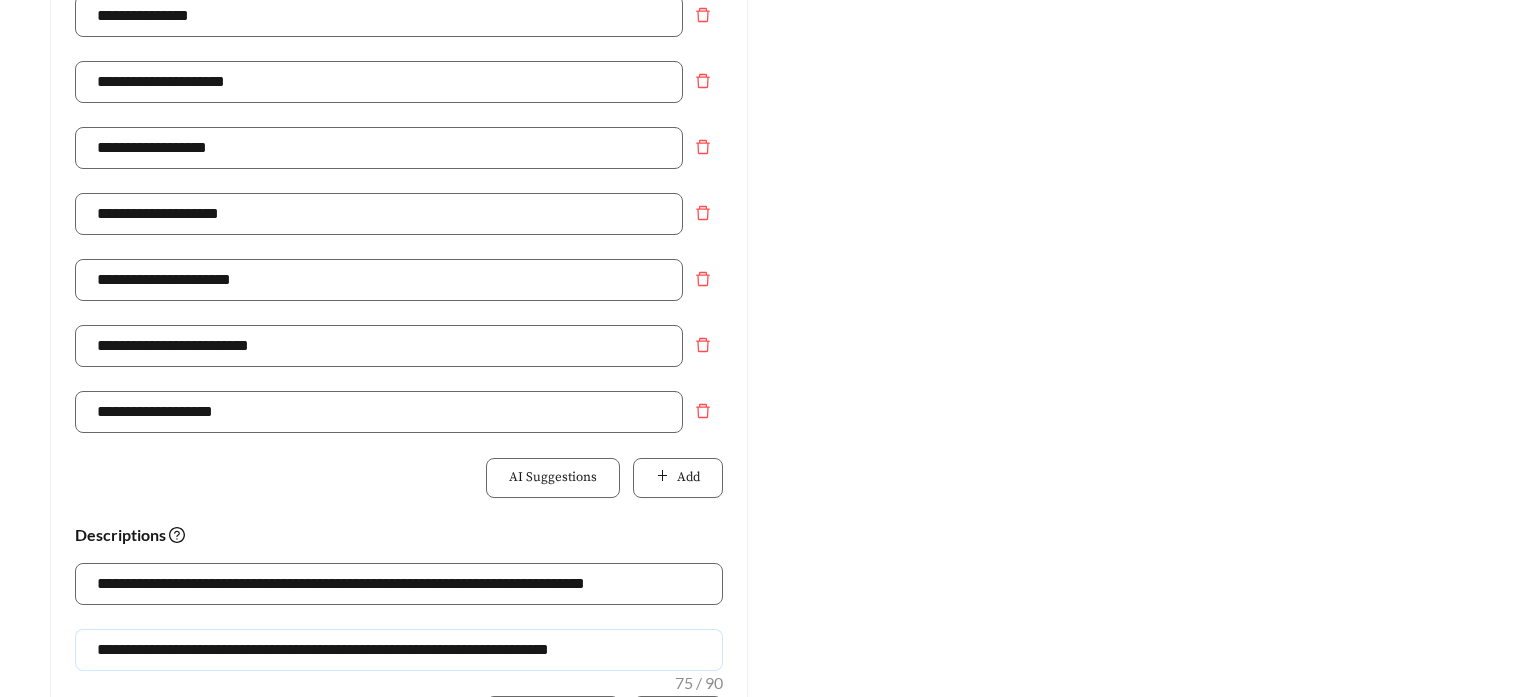 scroll, scrollTop: 615, scrollLeft: 0, axis: vertical 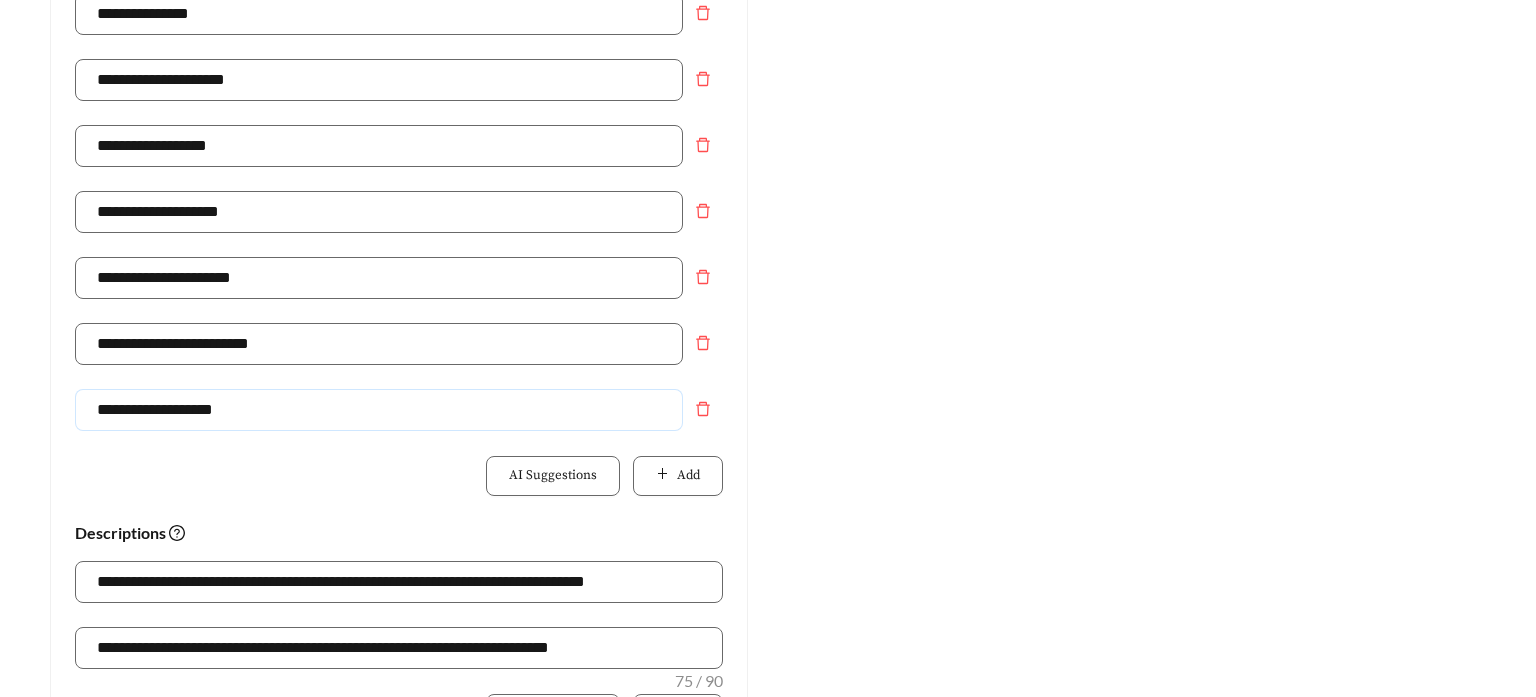 click on "**********" at bounding box center [379, 410] 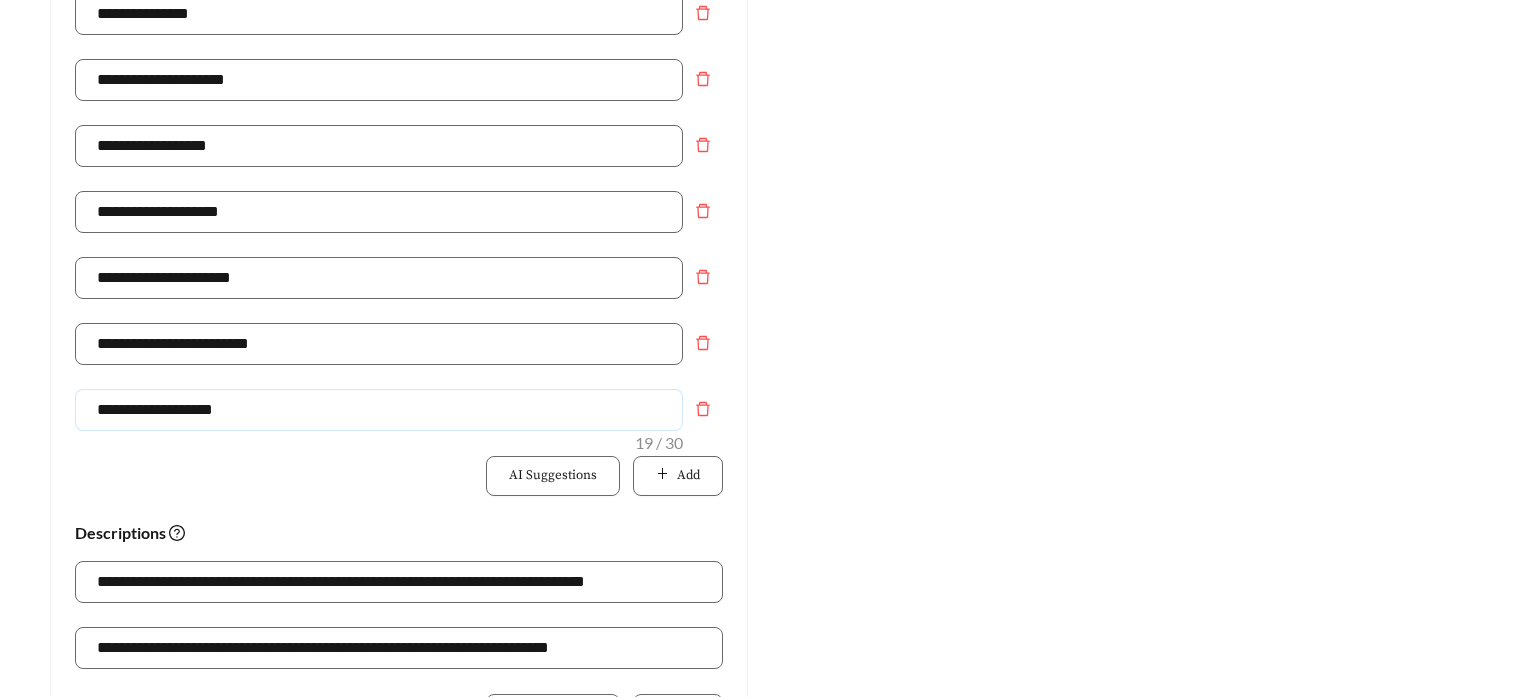 click on "**********" at bounding box center [379, 410] 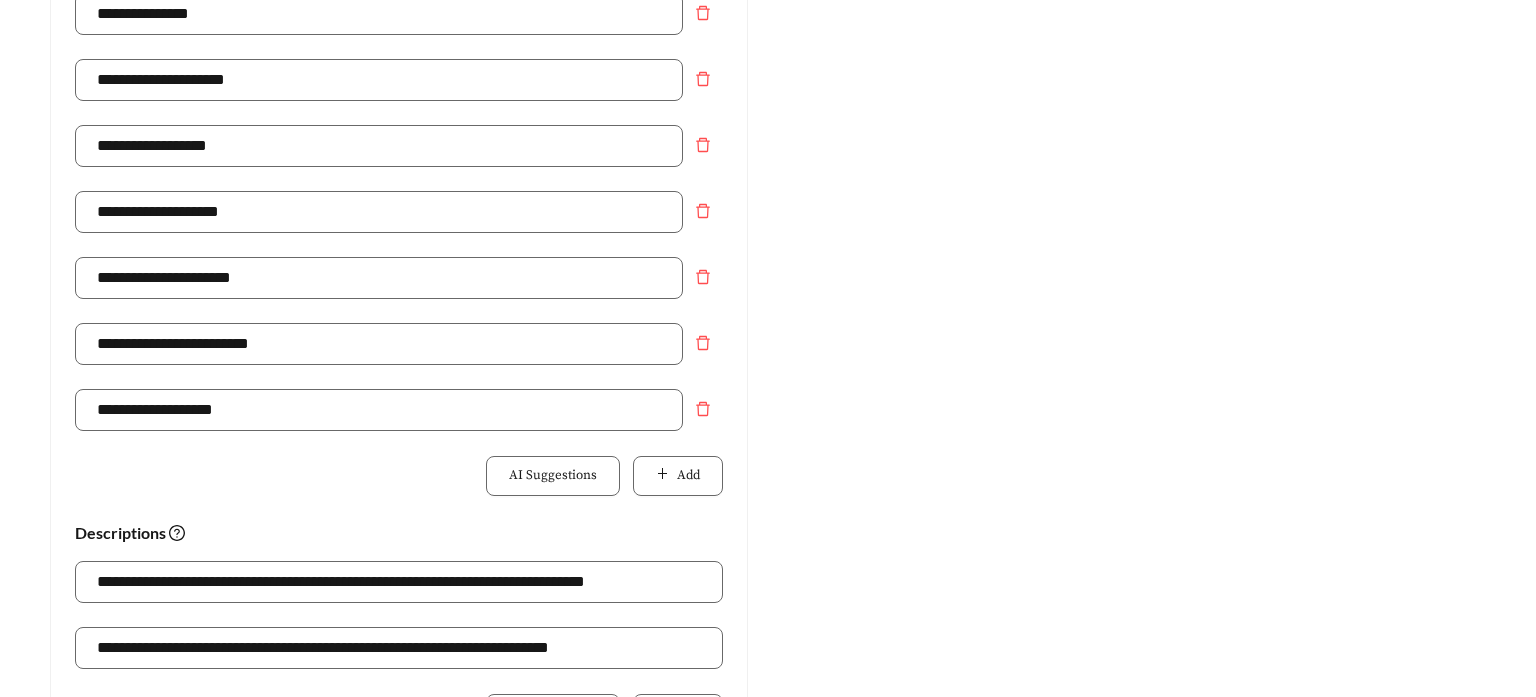 click on "Preview:  Camden Way Apartments - X - Ad #3 Apartments in 31548 | Conveniently Located Ad https://camdenway.effortlesslanding.com/camden-way-apartments-x-ad-3 Spacious Contemporary Apartments | Kingsland, Georgia. Come Visit Us Today! Camden Way: where utility rooms with washer/dryer connections make life a breeze. Contact Floor Plans Amenities" at bounding box center (1137, 331) 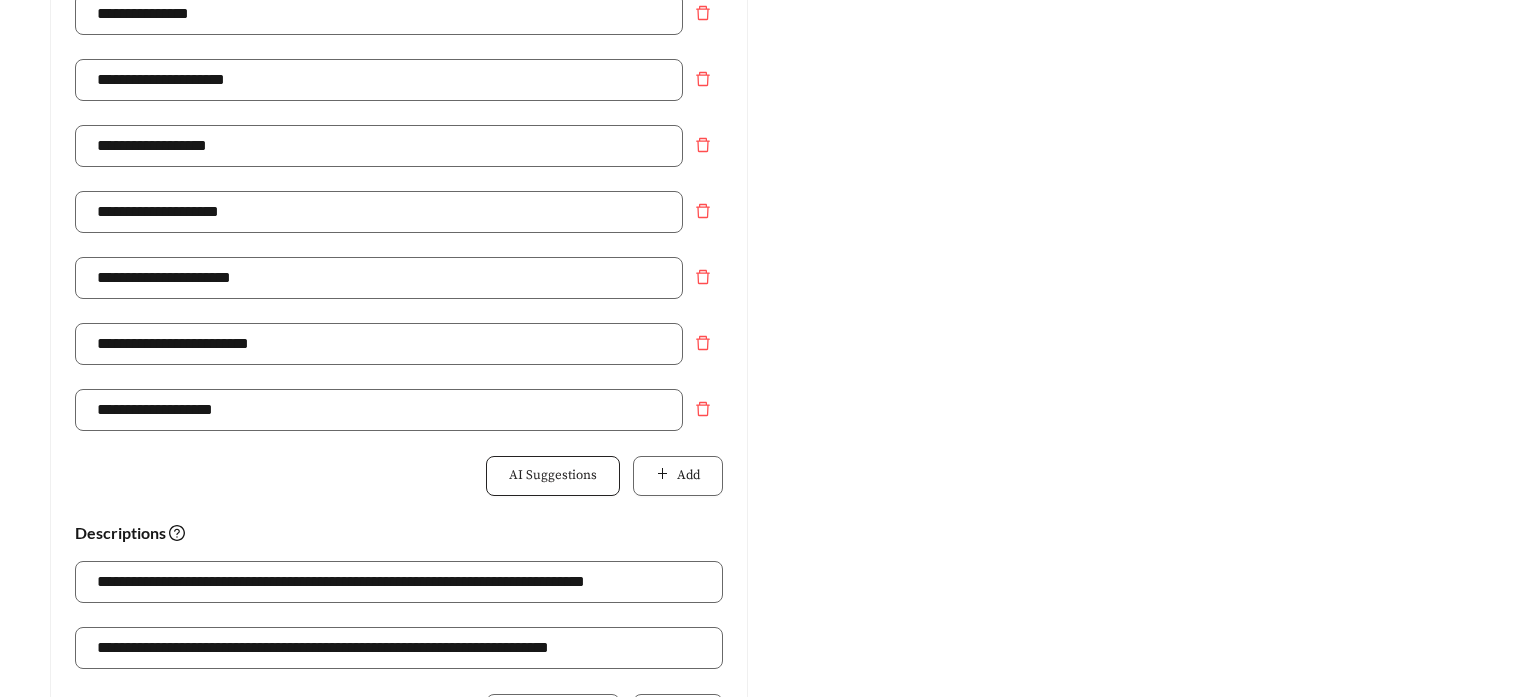 click on "AI Suggestions" at bounding box center (553, 476) 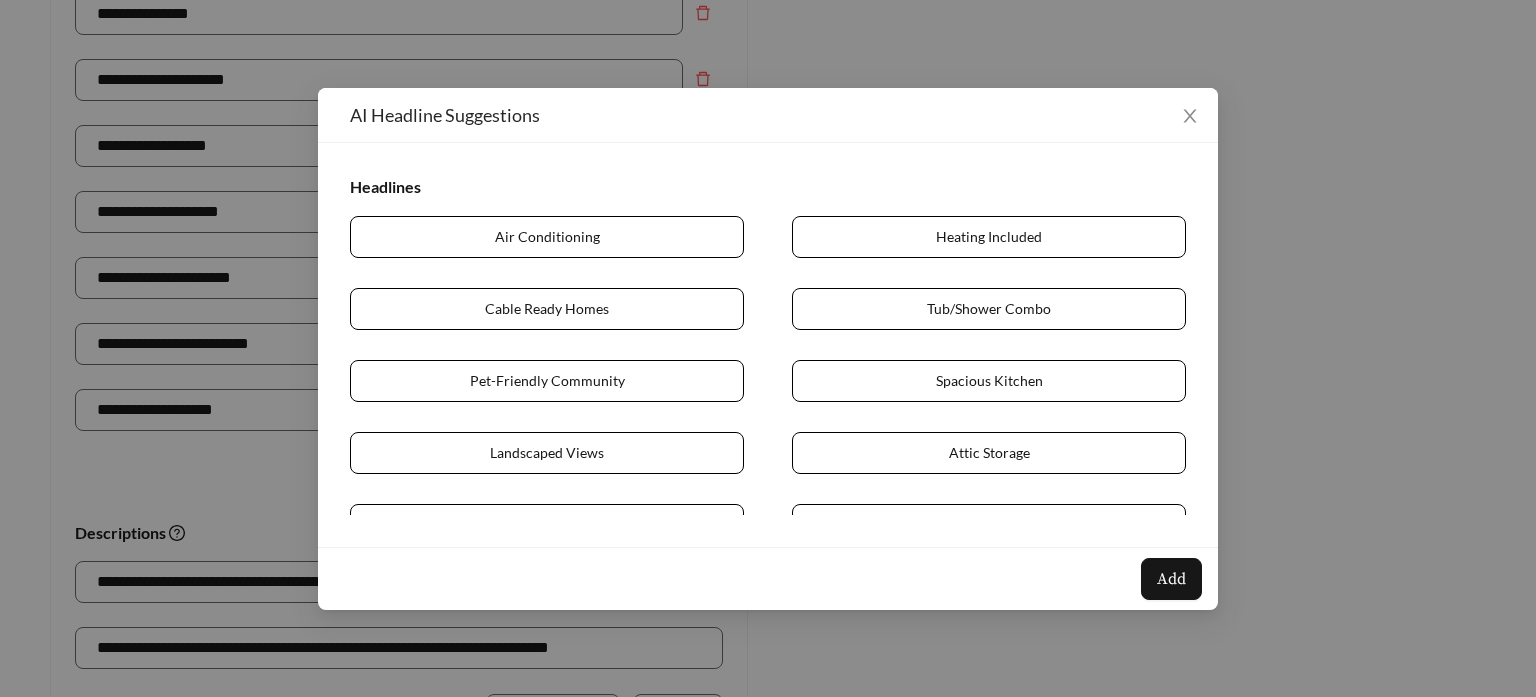 scroll, scrollTop: 1466, scrollLeft: 0, axis: vertical 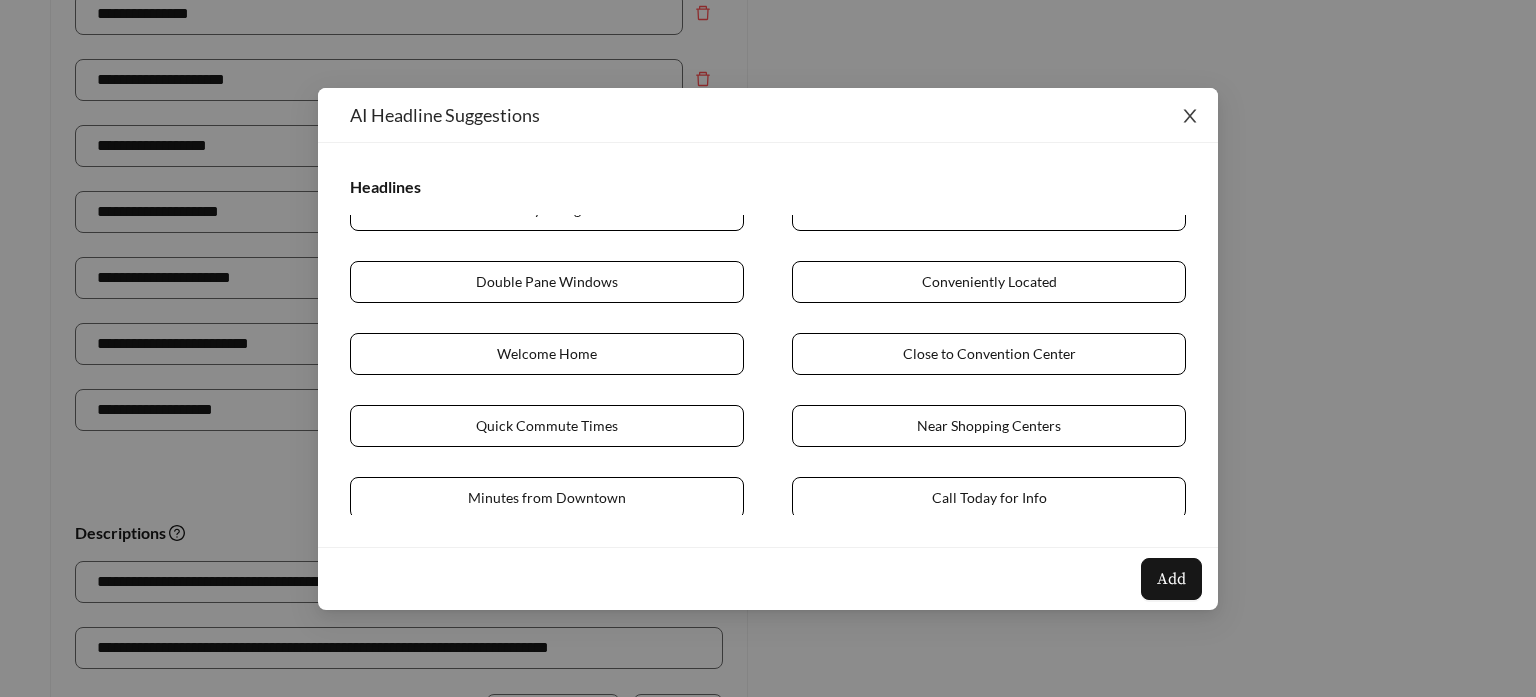 click at bounding box center [1190, 116] 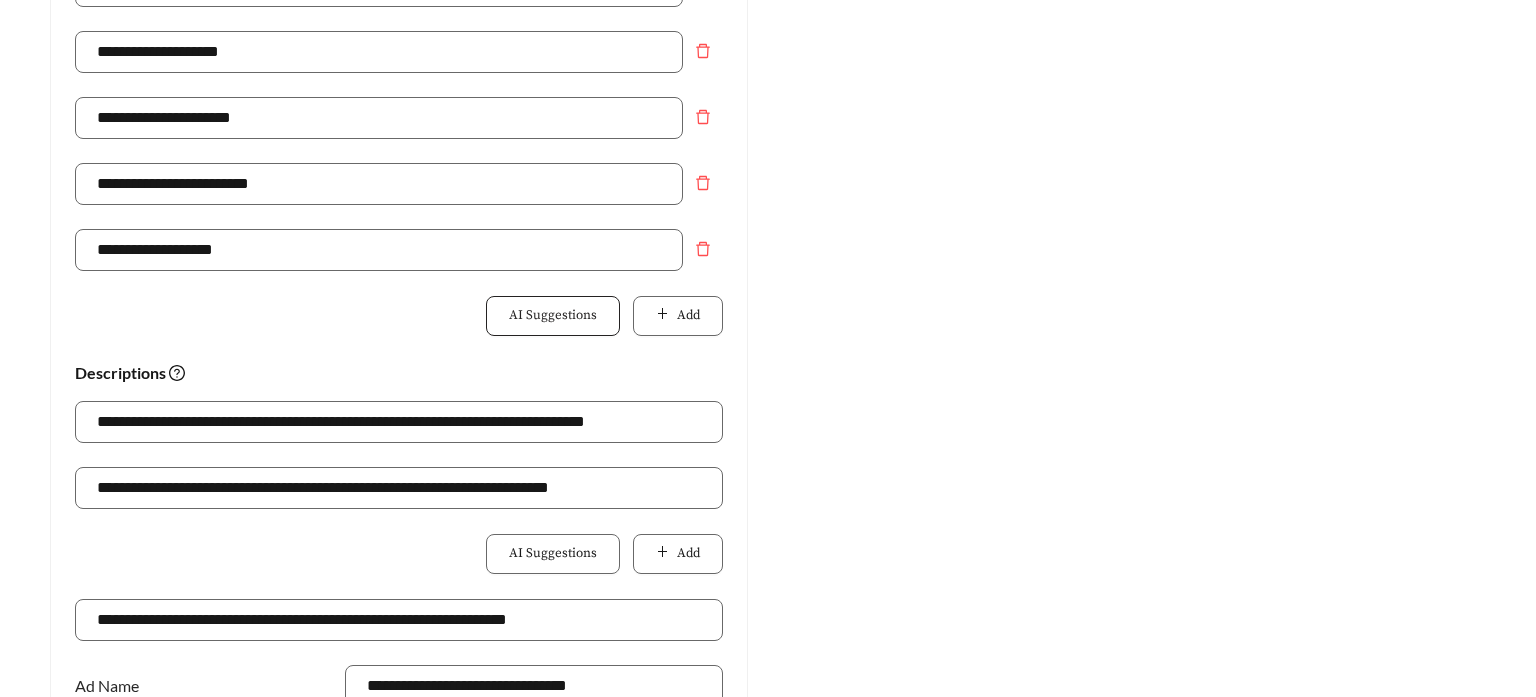 scroll, scrollTop: 833, scrollLeft: 0, axis: vertical 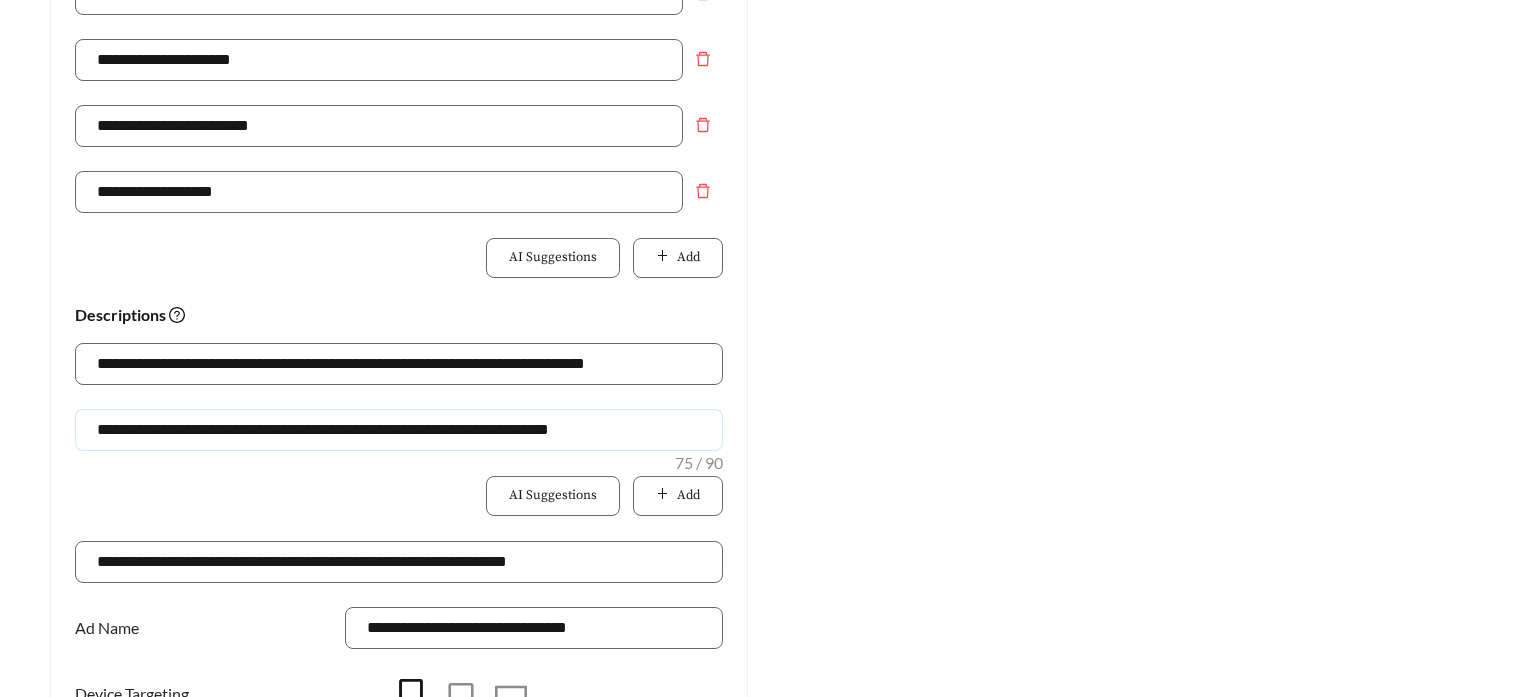 click on "**********" at bounding box center (399, 430) 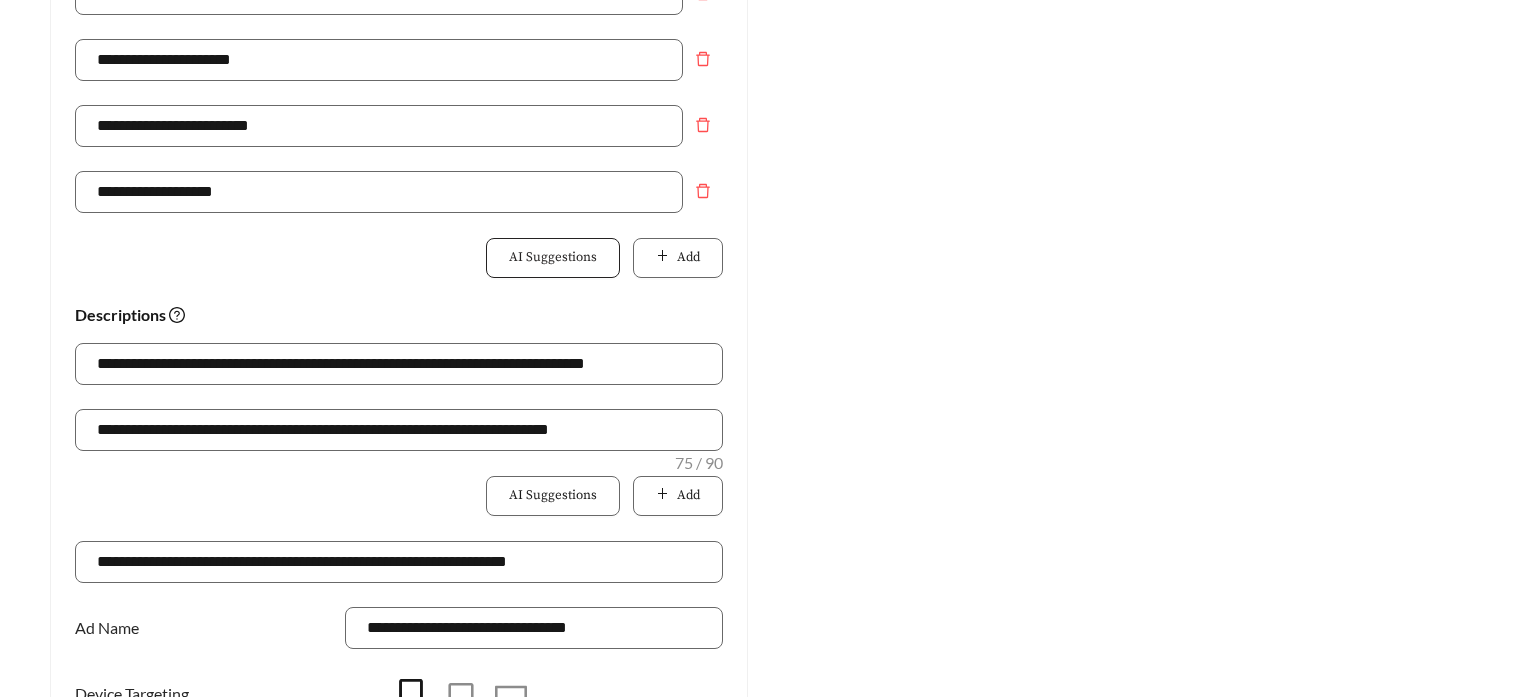 click on "AI Suggestions" at bounding box center [553, 258] 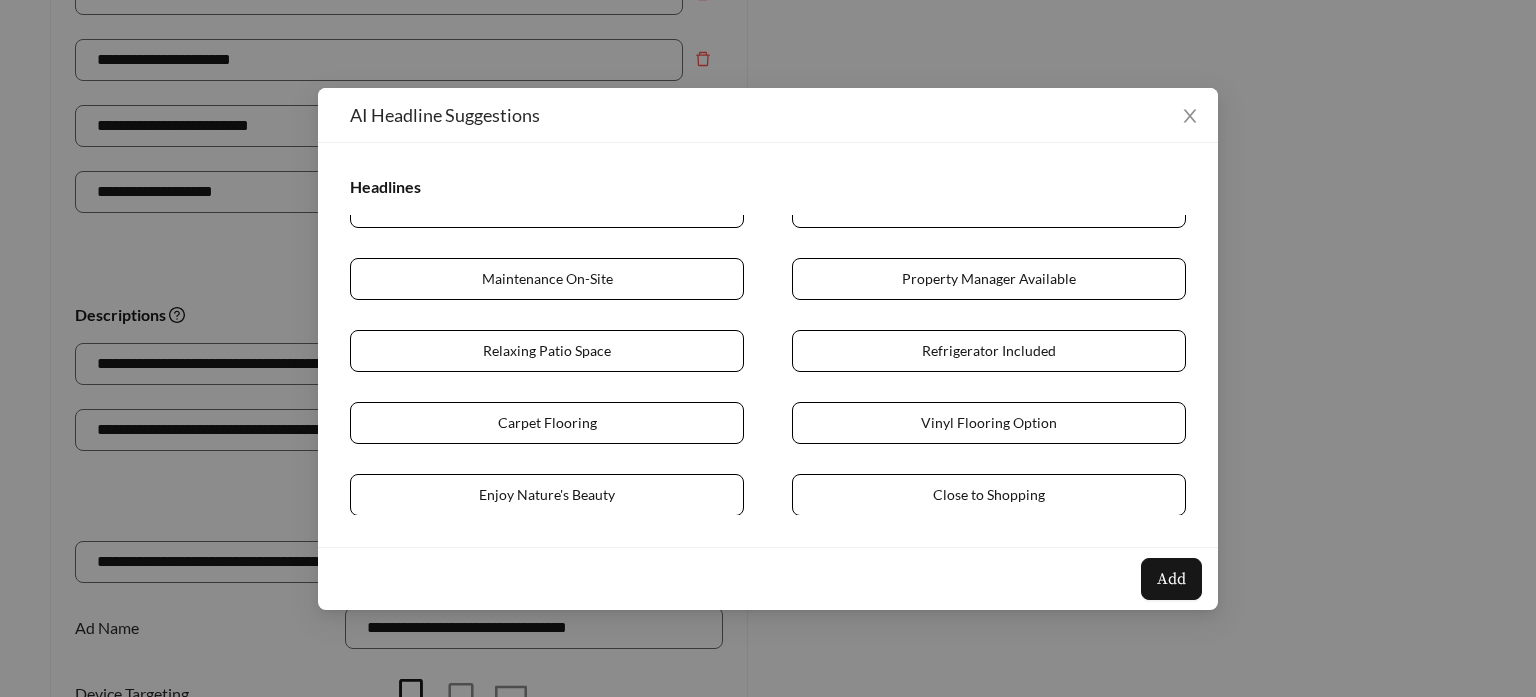 scroll, scrollTop: 1466, scrollLeft: 0, axis: vertical 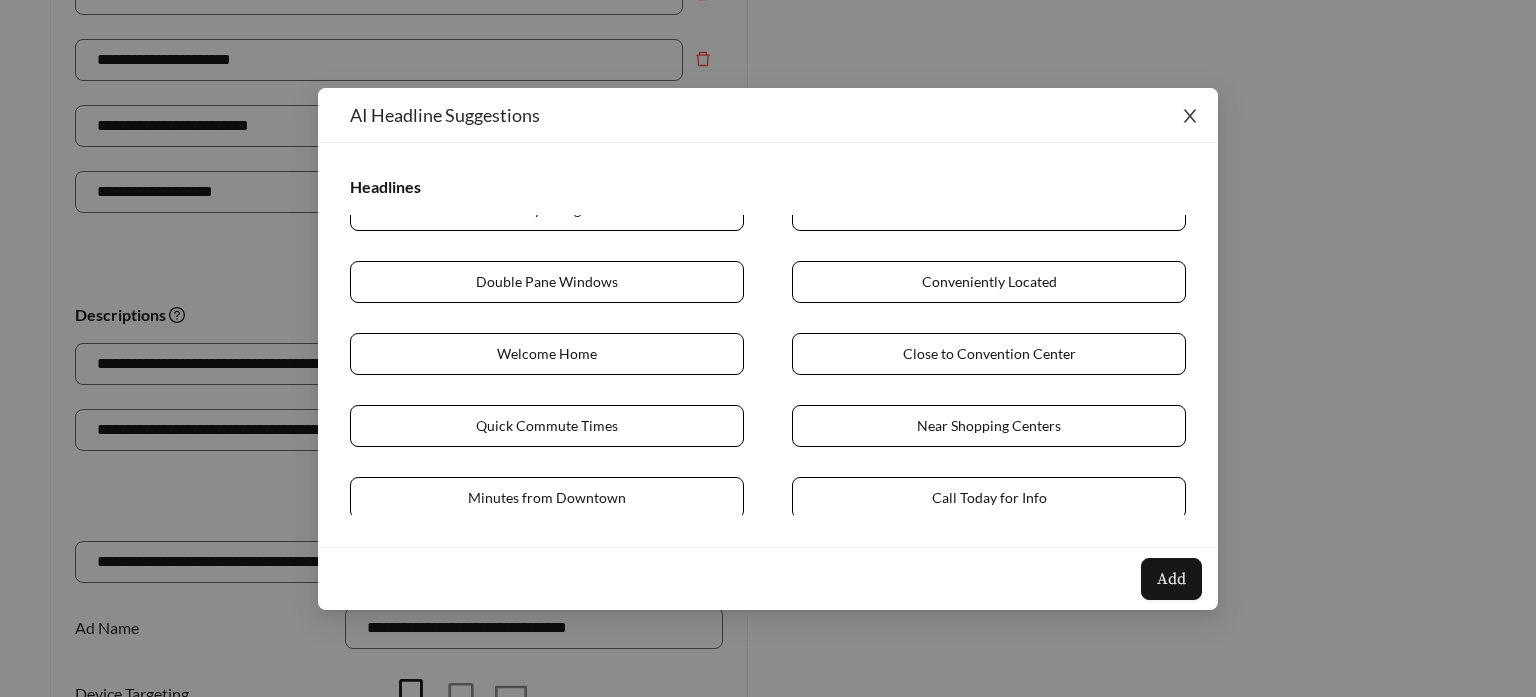click 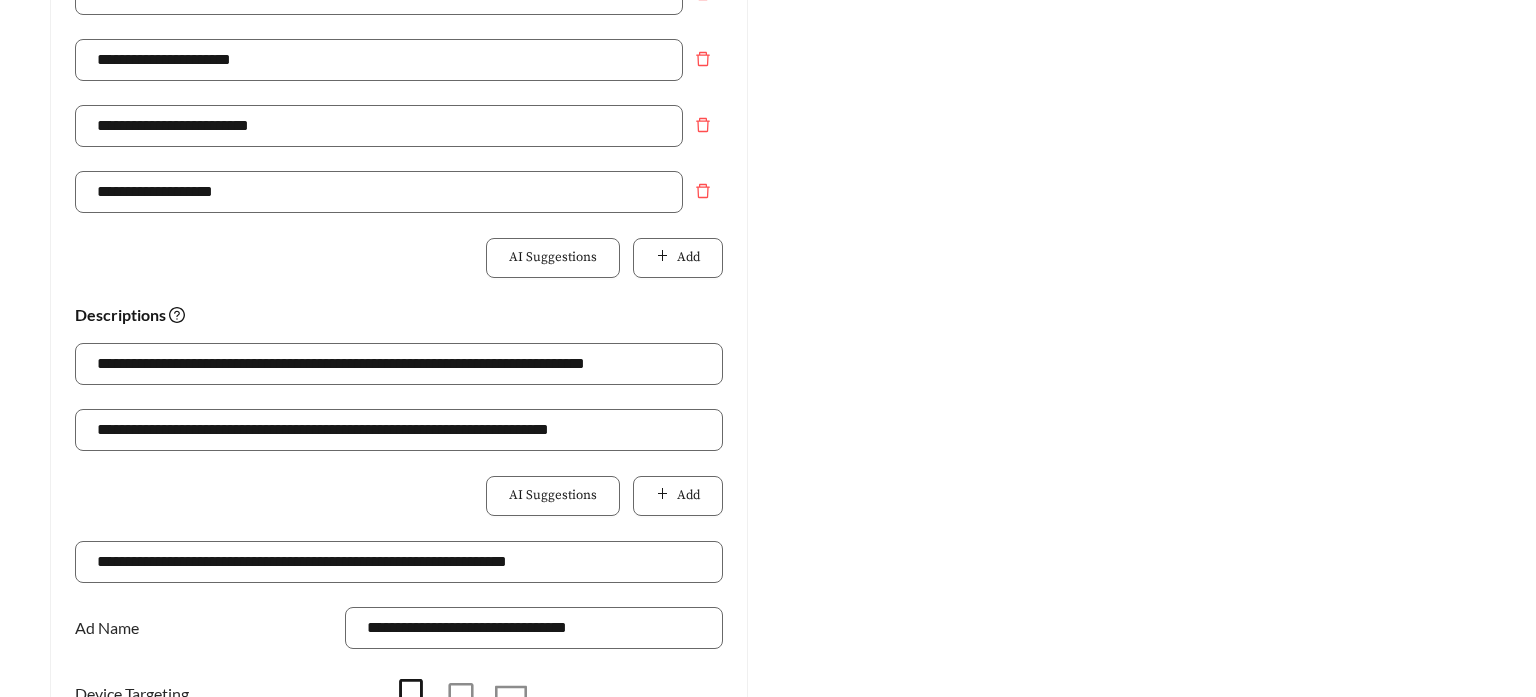 click on "Preview:  Camden Way Apartments - X - Ad #3 Apartments in 31548 | Conveniently Located Ad https://camdenway.effortlesslanding.com/camden-way-apartments-x-ad-3 Spacious Contemporary Apartments | Kingsland, Georgia. Come Visit Us Today! Camden Way: where utility rooms with washer/dryer connections make life a breeze. Contact Floor Plans Amenities" at bounding box center (1137, 113) 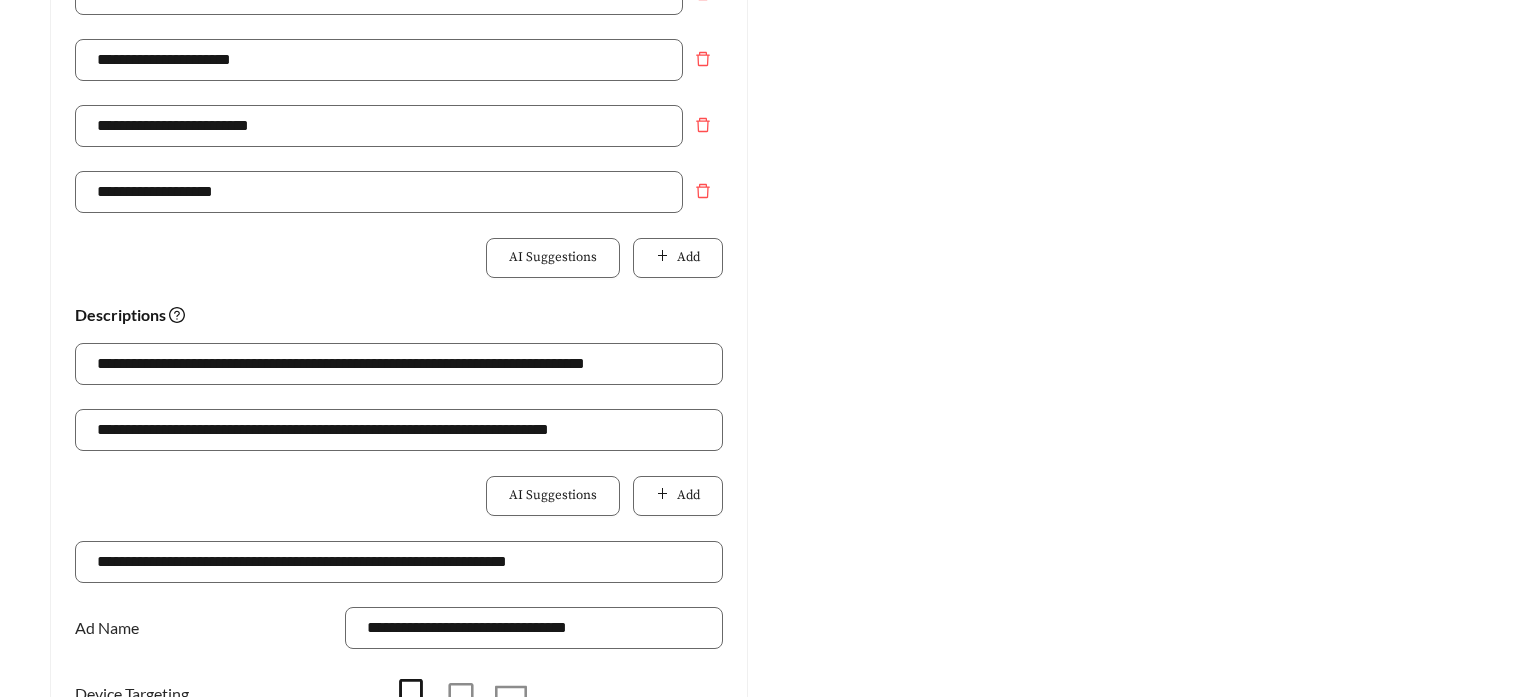 click on "Preview:  Camden Way Apartments - X - Ad #3 Apartments in 31548 | Conveniently Located Ad https://camdenway.effortlesslanding.com/camden-way-apartments-x-ad-3 Spacious Contemporary Apartments | Kingsland, Georgia. Come Visit Us Today! Camden Way: where utility rooms with washer/dryer connections make life a breeze. Contact Floor Plans Amenities" at bounding box center (1137, 113) 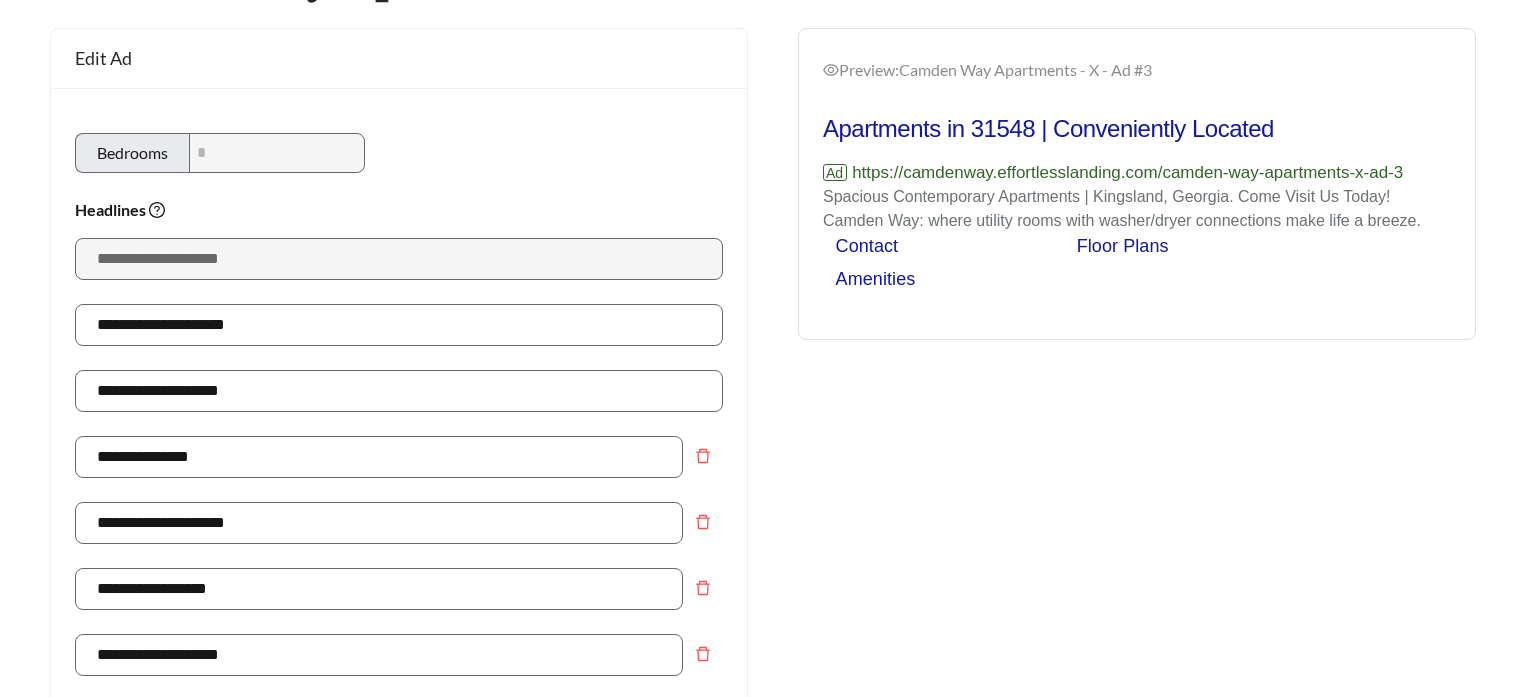 scroll, scrollTop: 0, scrollLeft: 0, axis: both 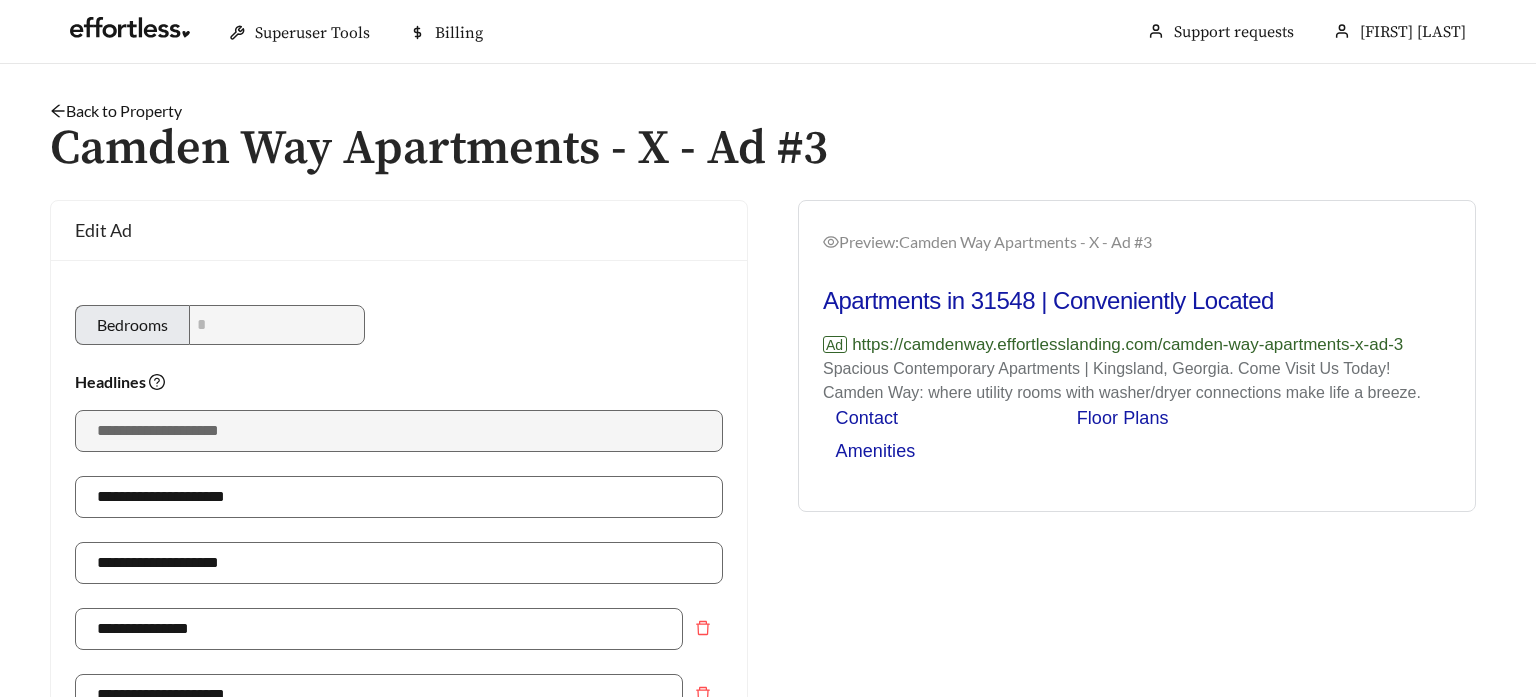 click on "**********" at bounding box center (399, 946) 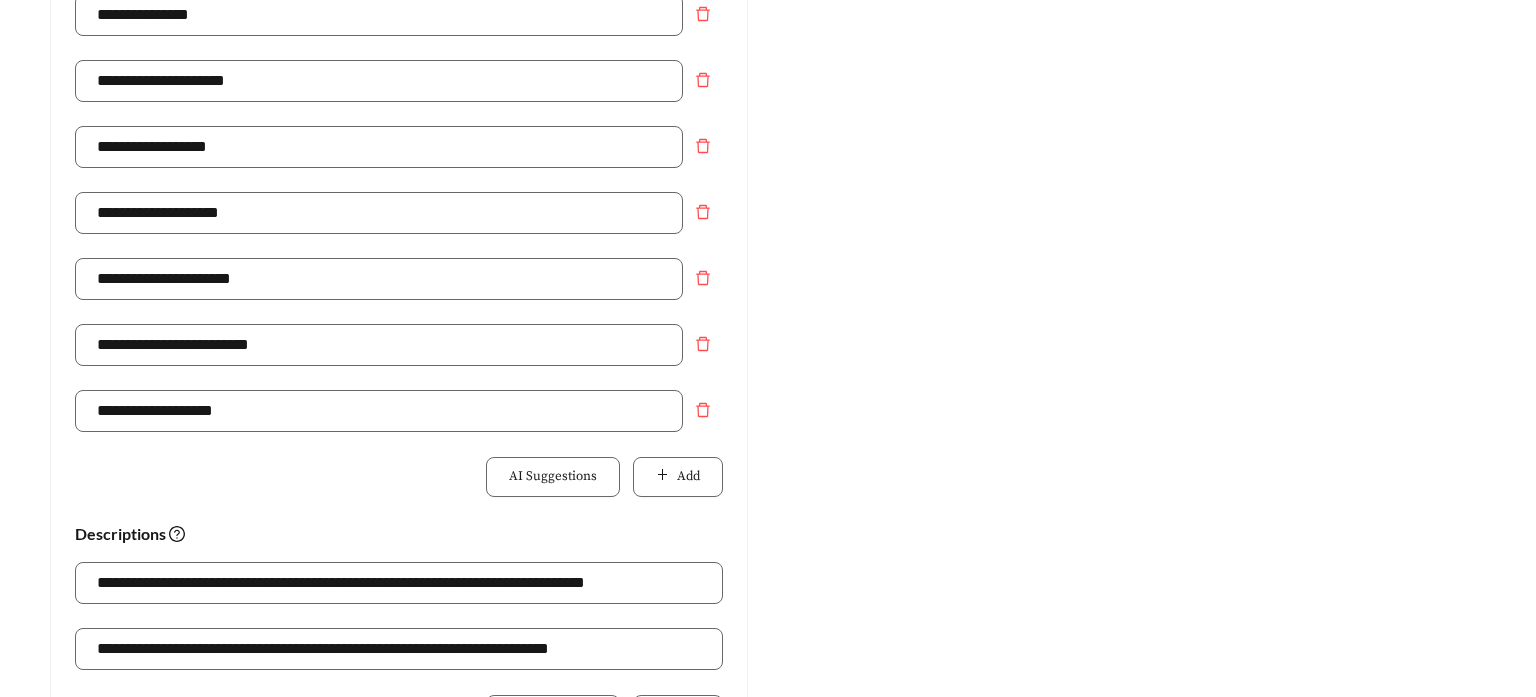 scroll, scrollTop: 642, scrollLeft: 0, axis: vertical 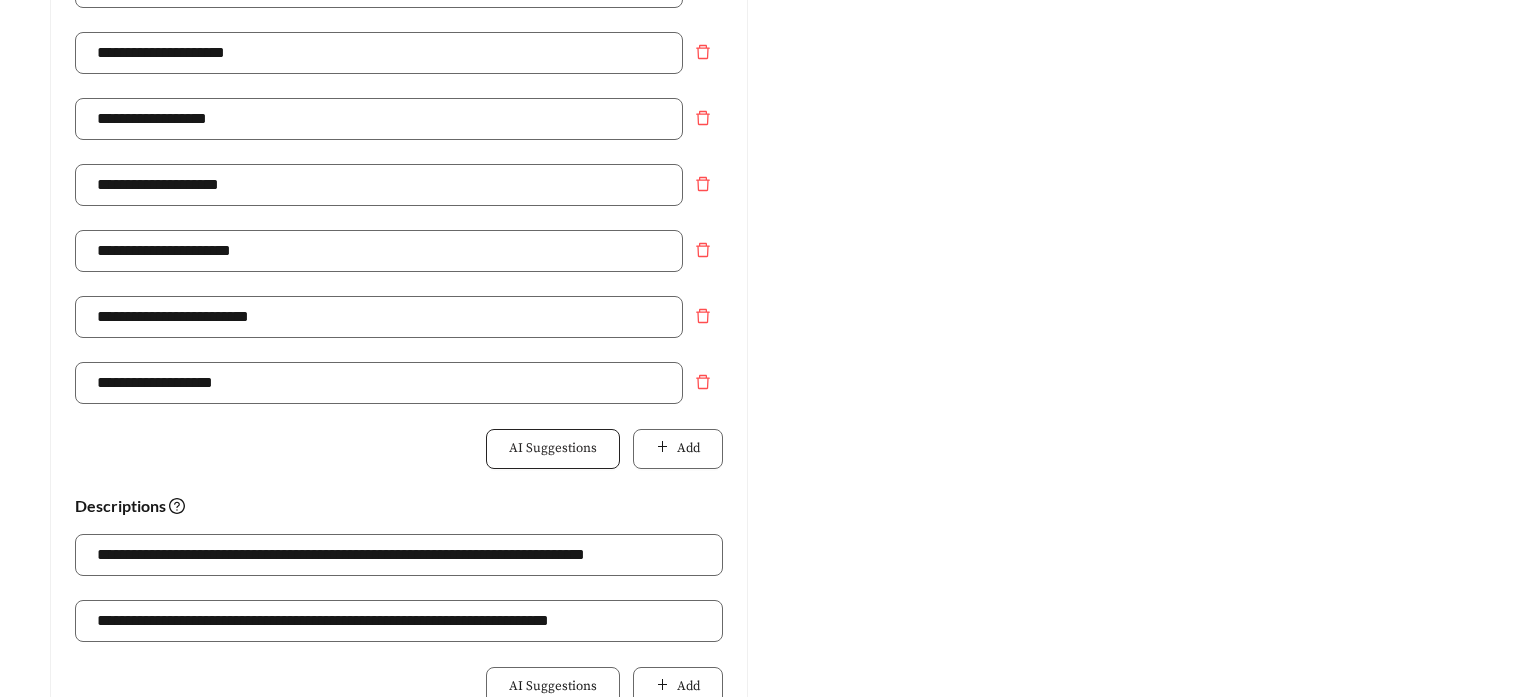 click on "AI Suggestions" at bounding box center (553, 449) 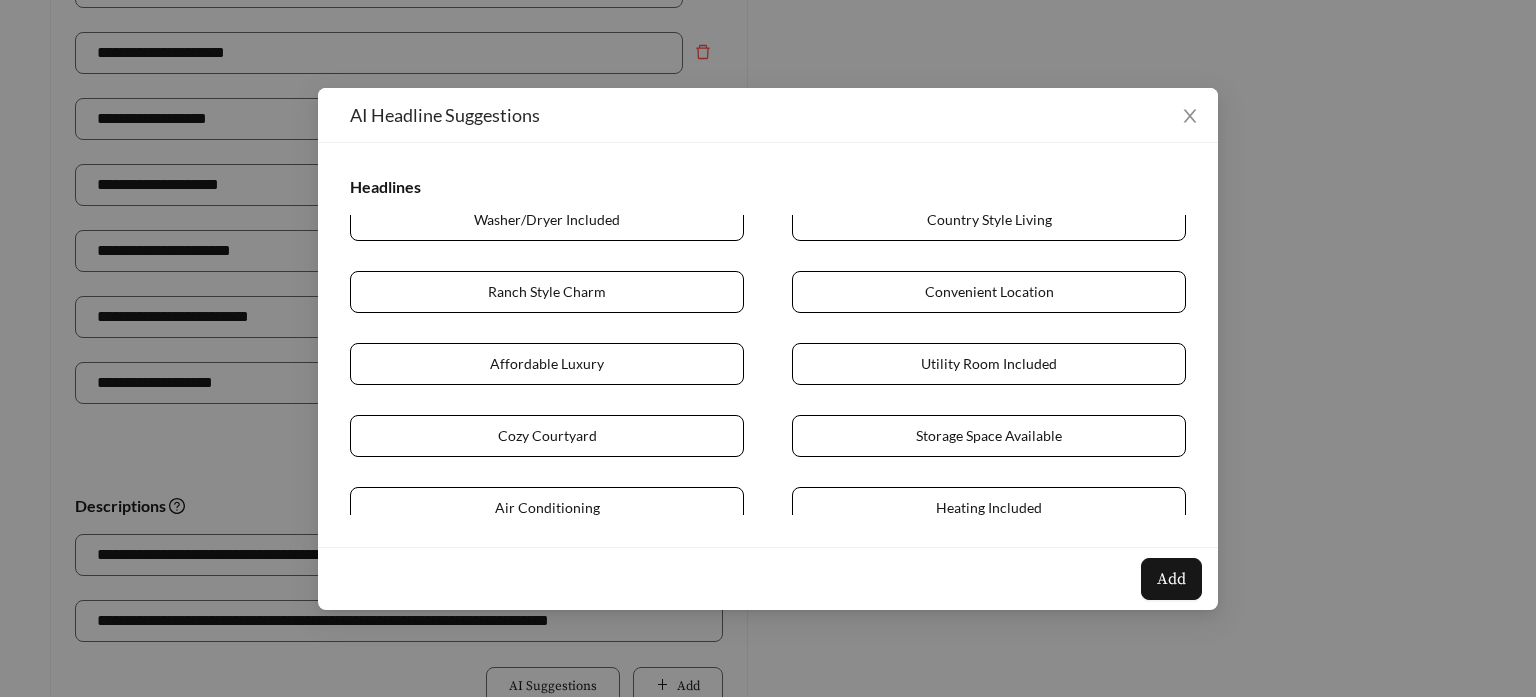 scroll, scrollTop: 0, scrollLeft: 0, axis: both 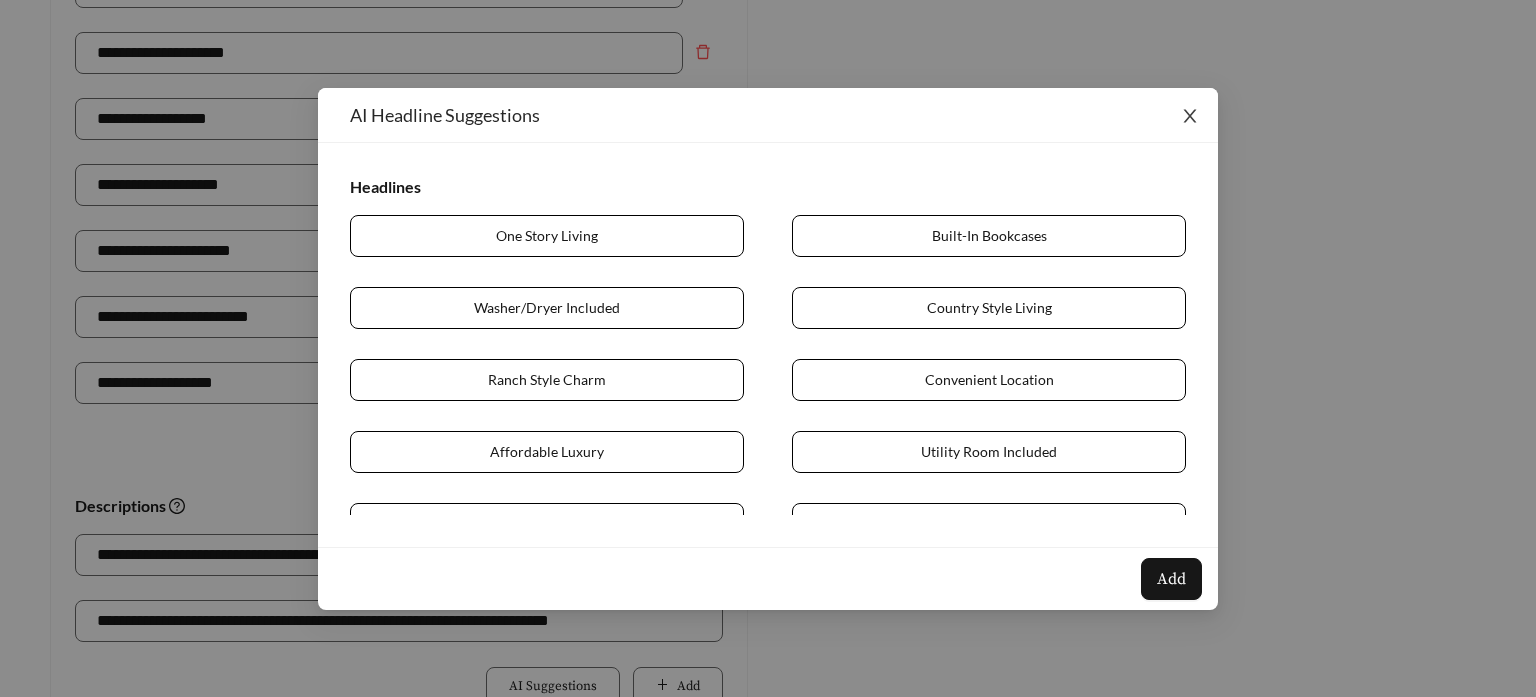 click at bounding box center (1190, 116) 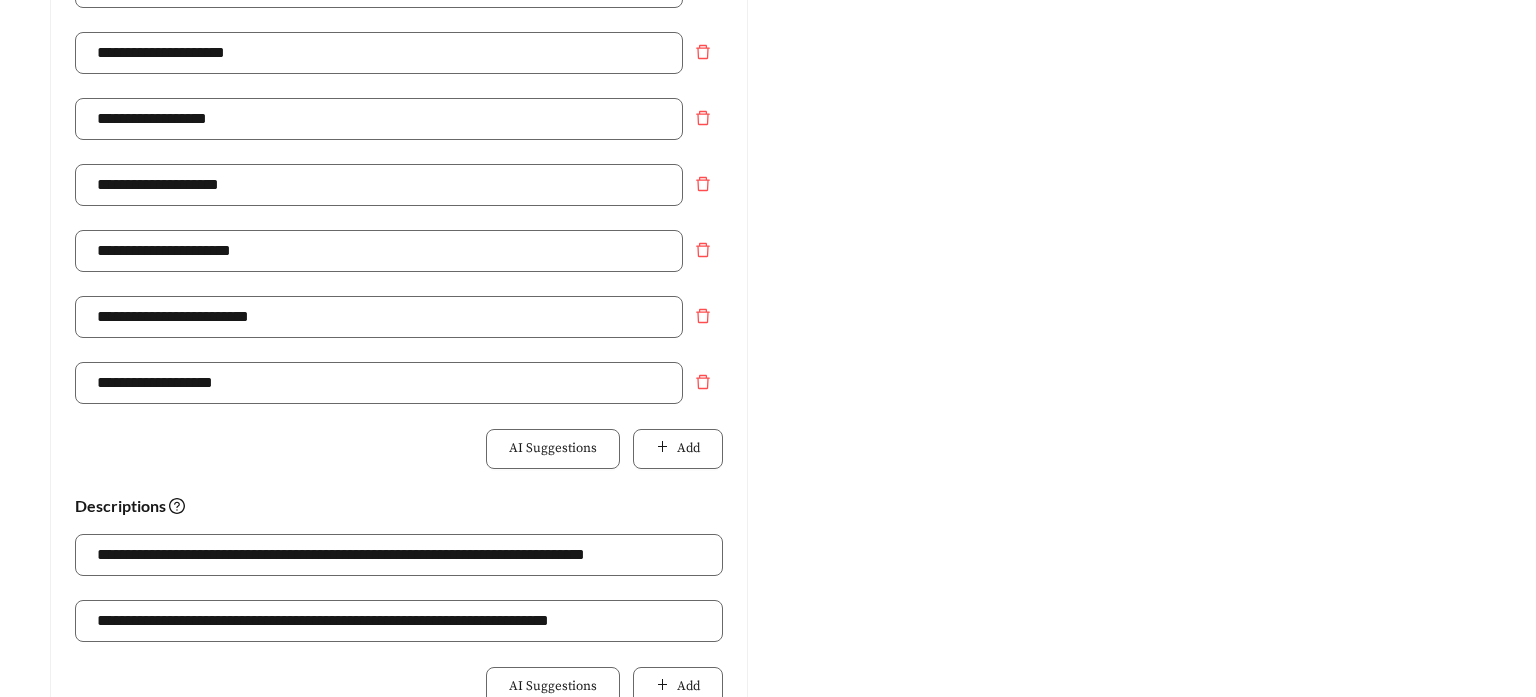 click on "Preview:  Camden Way Apartments - X - Ad #3 Apartments in 31548 | Conveniently Located Ad https://camdenway.effortlesslanding.com/camden-way-apartments-x-ad-3 Spacious Contemporary Apartments | Kingsland, Georgia. Come Visit Us Today! Camden Way: where utility rooms with washer/dryer connections make life a breeze. Contact Floor Plans Amenities" at bounding box center (1137, 304) 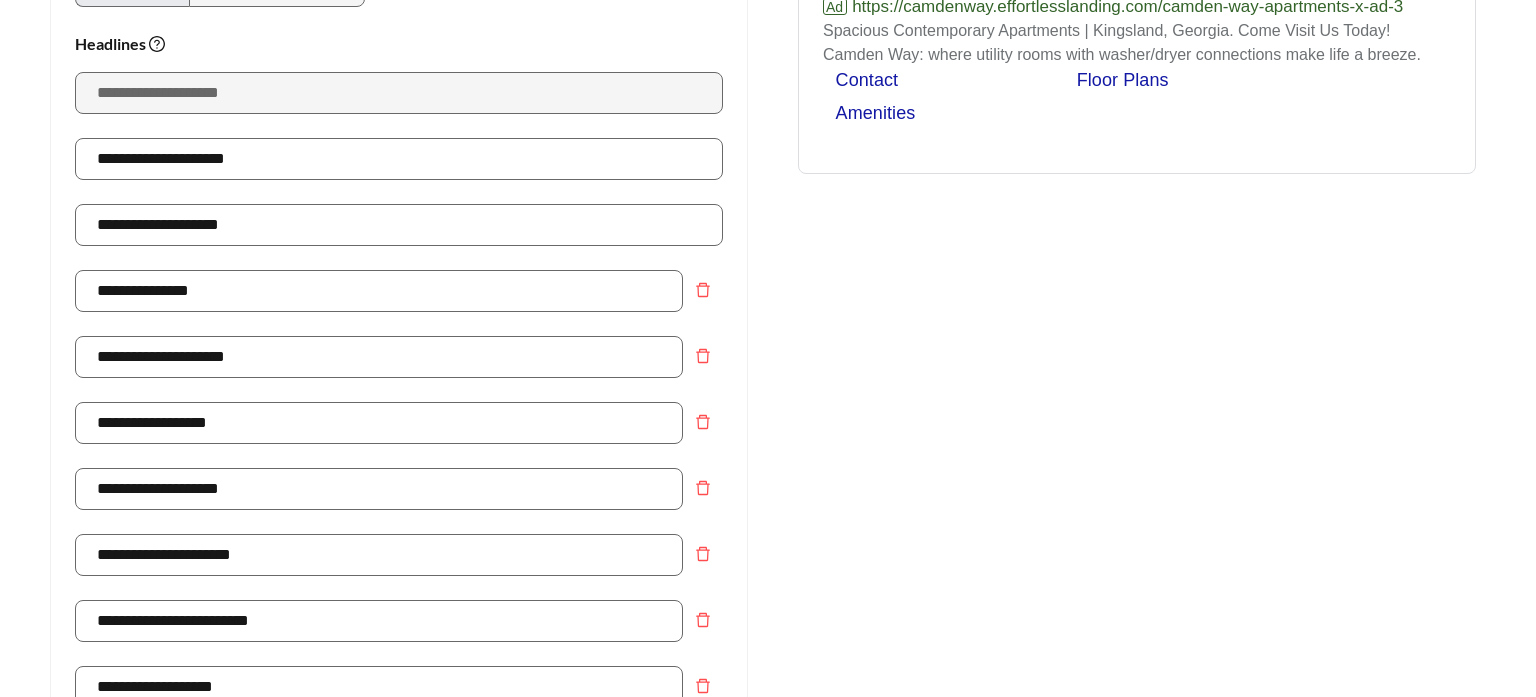 scroll, scrollTop: 0, scrollLeft: 0, axis: both 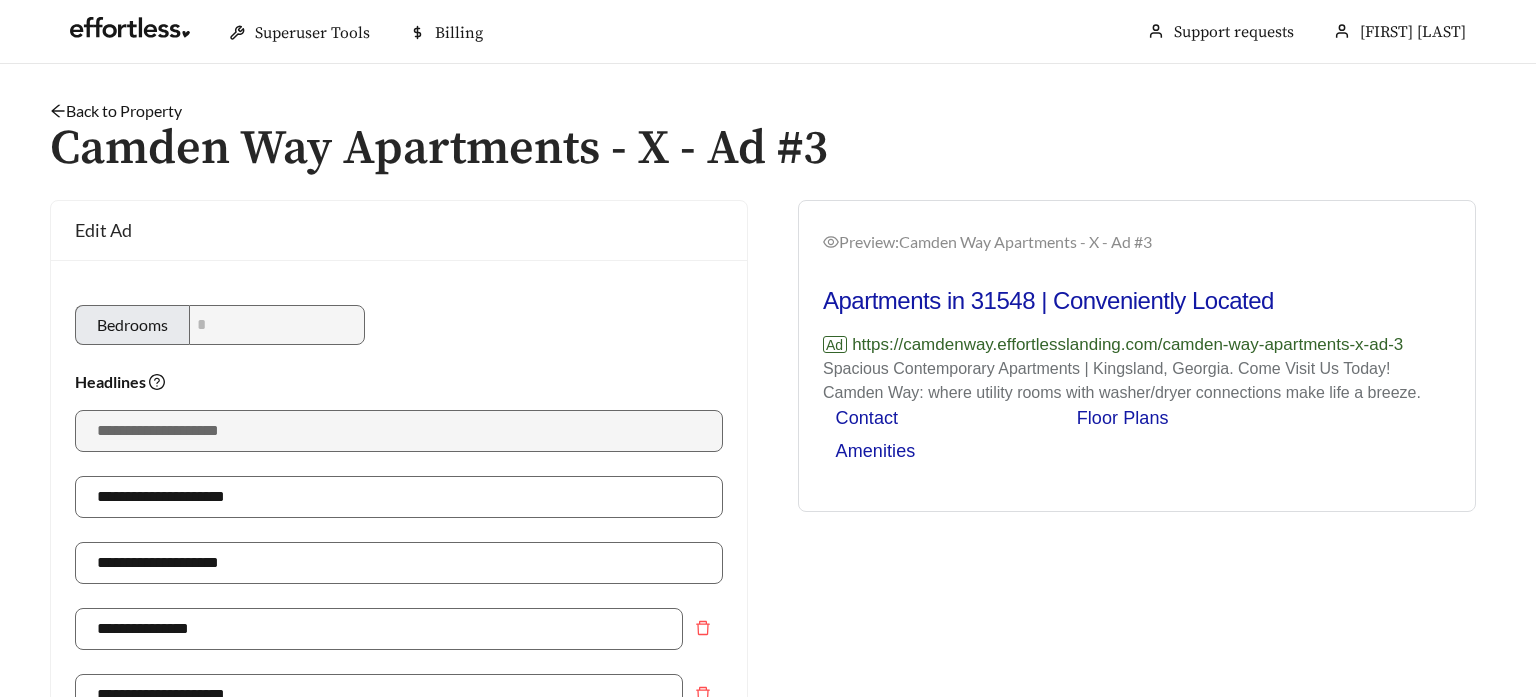 click on "Preview:  Camden Way Apartments - X - Ad #3 Apartments in 31548 | Conveniently Located Ad https://camdenway.effortlesslanding.com/camden-way-apartments-x-ad-3 Spacious Contemporary Apartments | Kingsland, Georgia. Come Visit Us Today! Camden Way: where utility rooms with washer/dryer connections make life a breeze. Contact Floor Plans Amenities" at bounding box center (1137, 946) 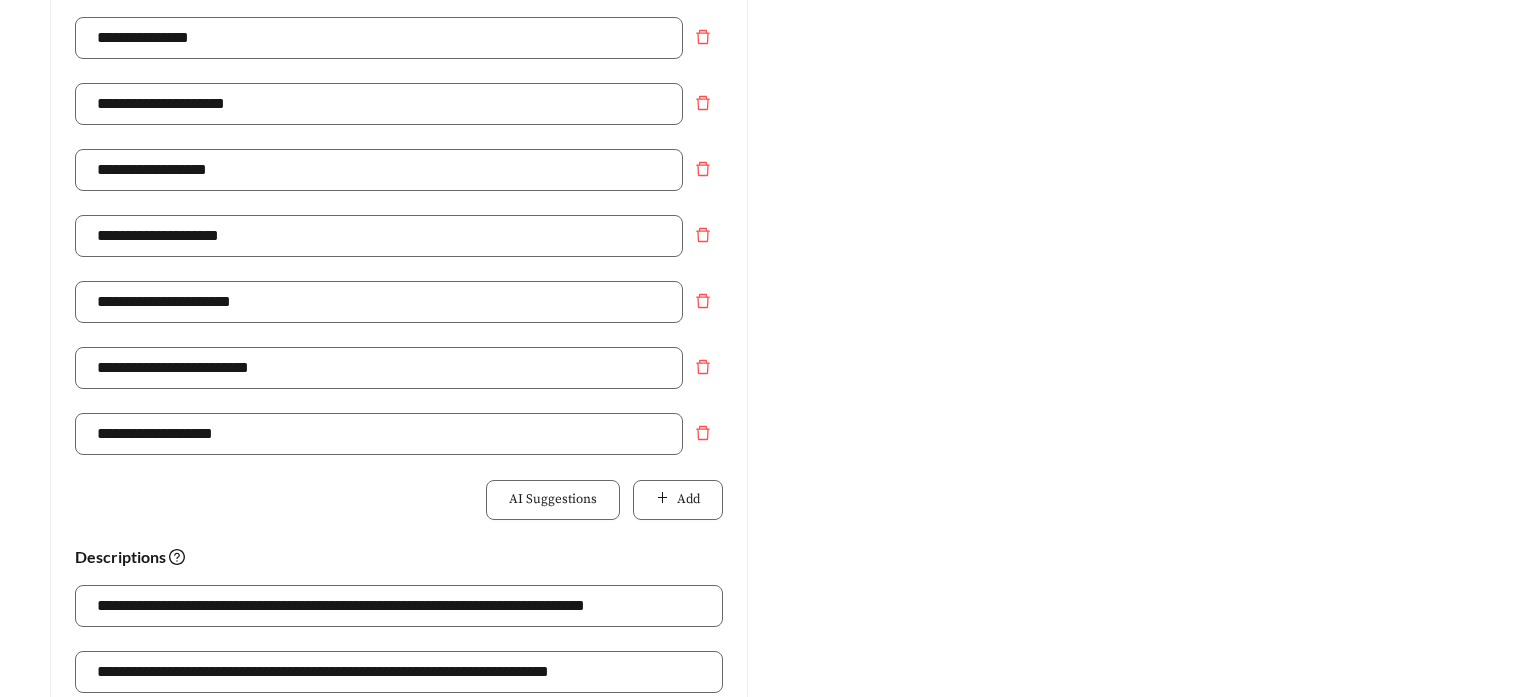 scroll, scrollTop: 0, scrollLeft: 0, axis: both 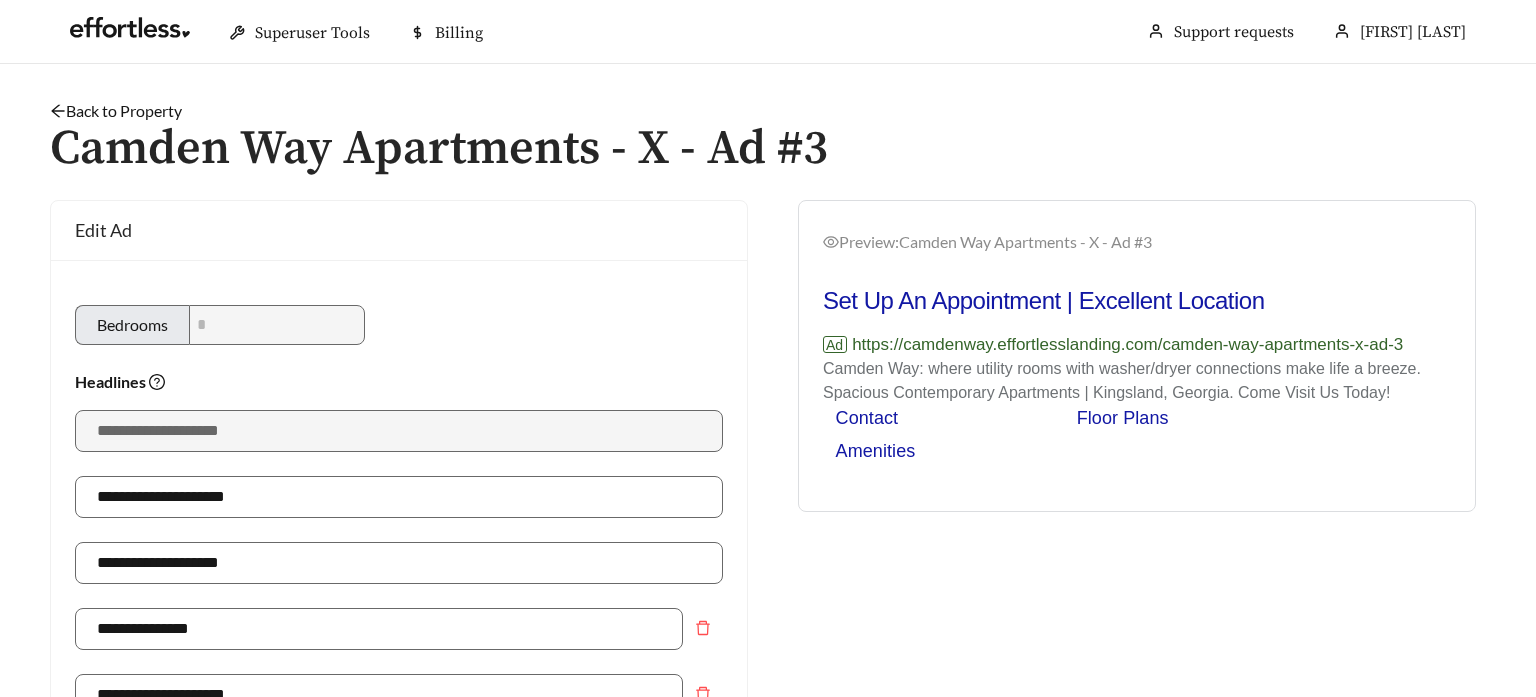 click on "**********" at bounding box center (768, 992) 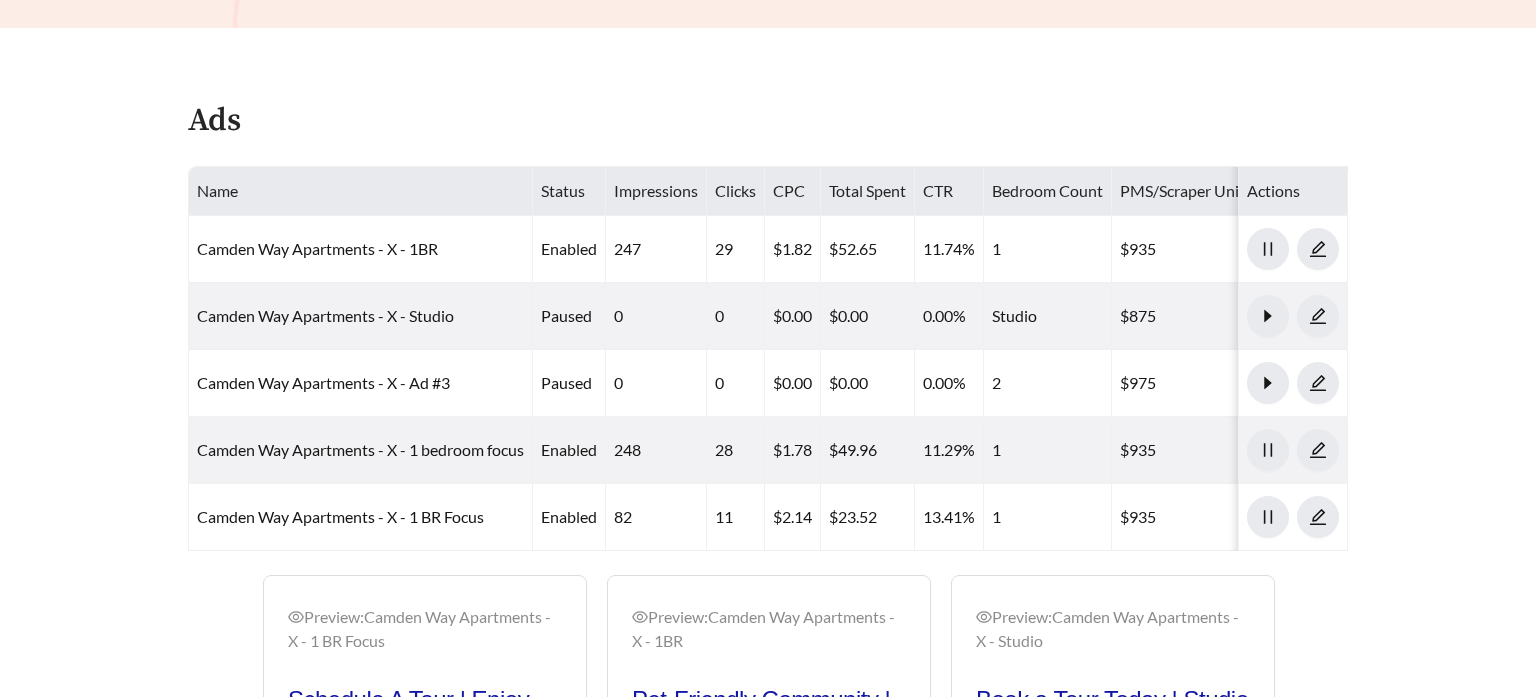 scroll, scrollTop: 839, scrollLeft: 0, axis: vertical 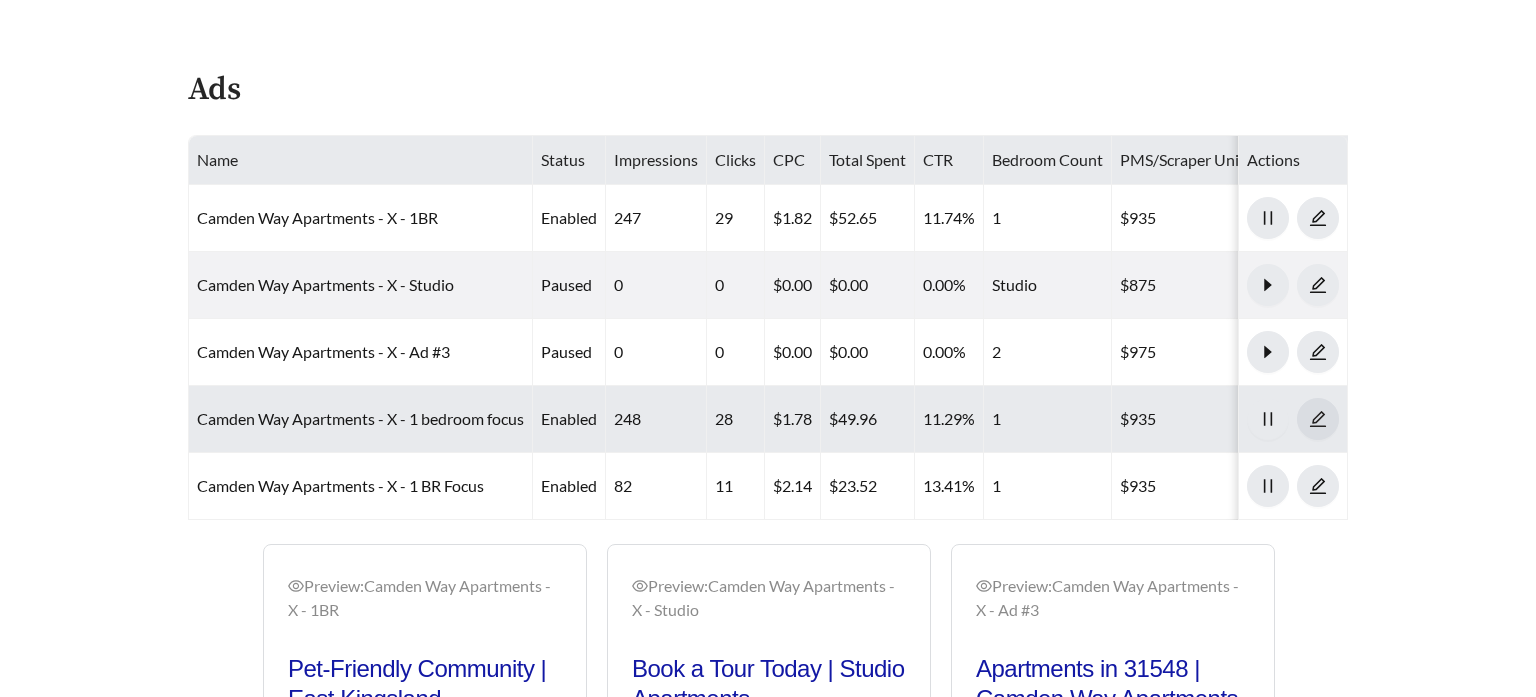 click 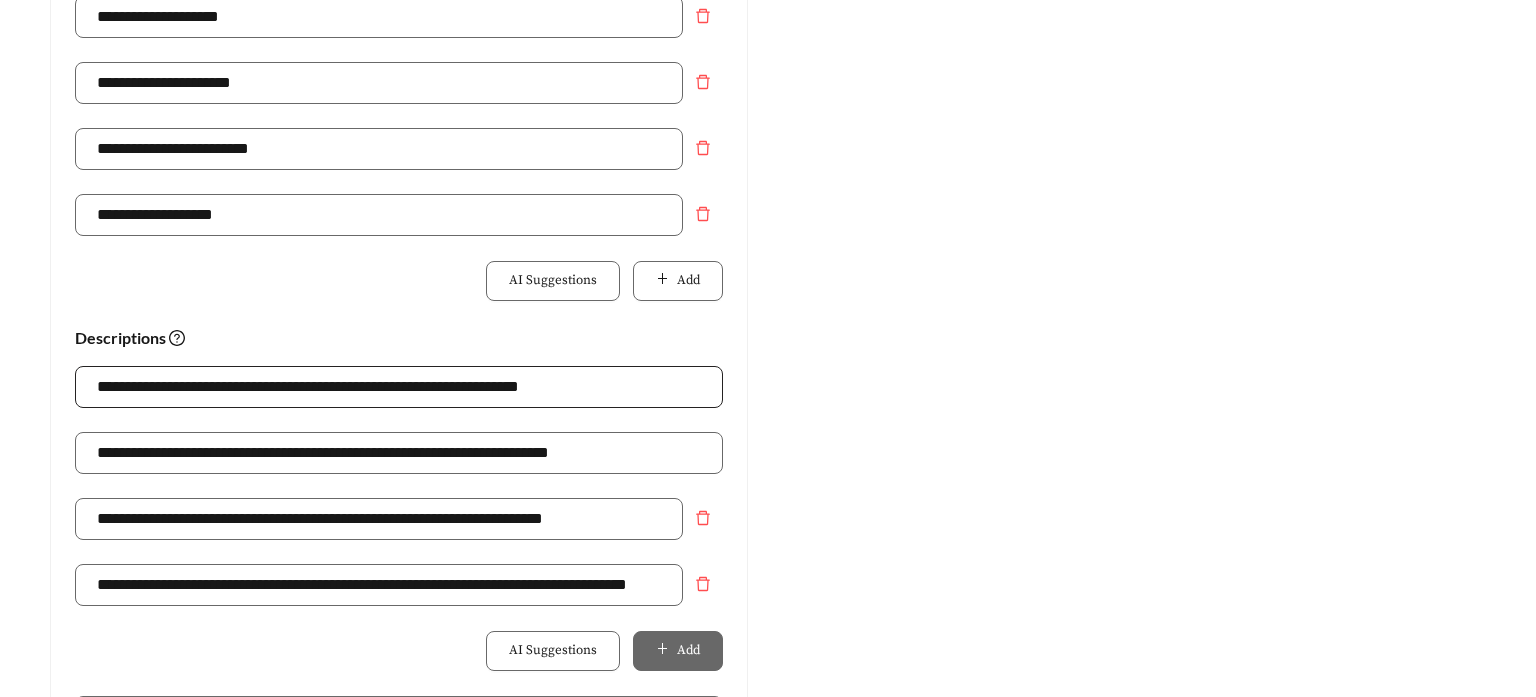scroll, scrollTop: 812, scrollLeft: 0, axis: vertical 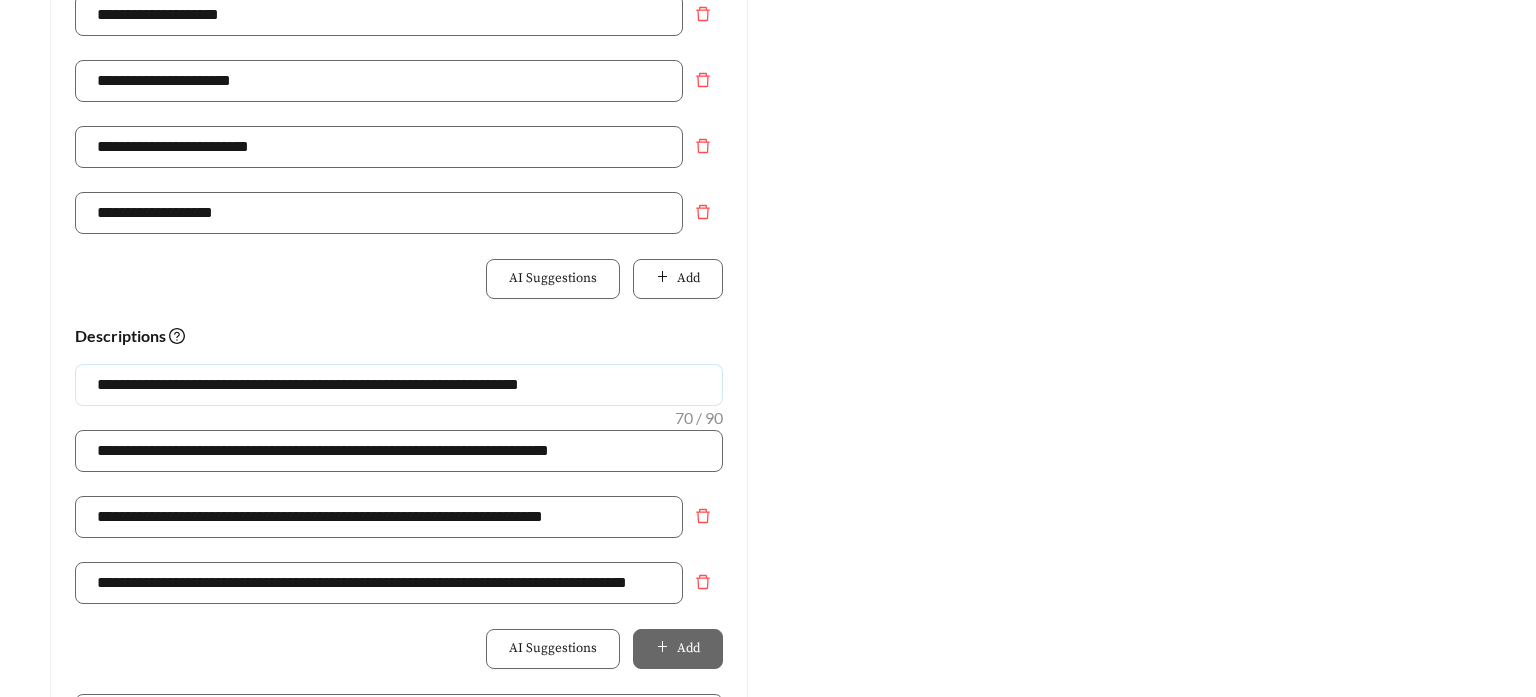 drag, startPoint x: 199, startPoint y: 386, endPoint x: 272, endPoint y: 428, distance: 84.21995 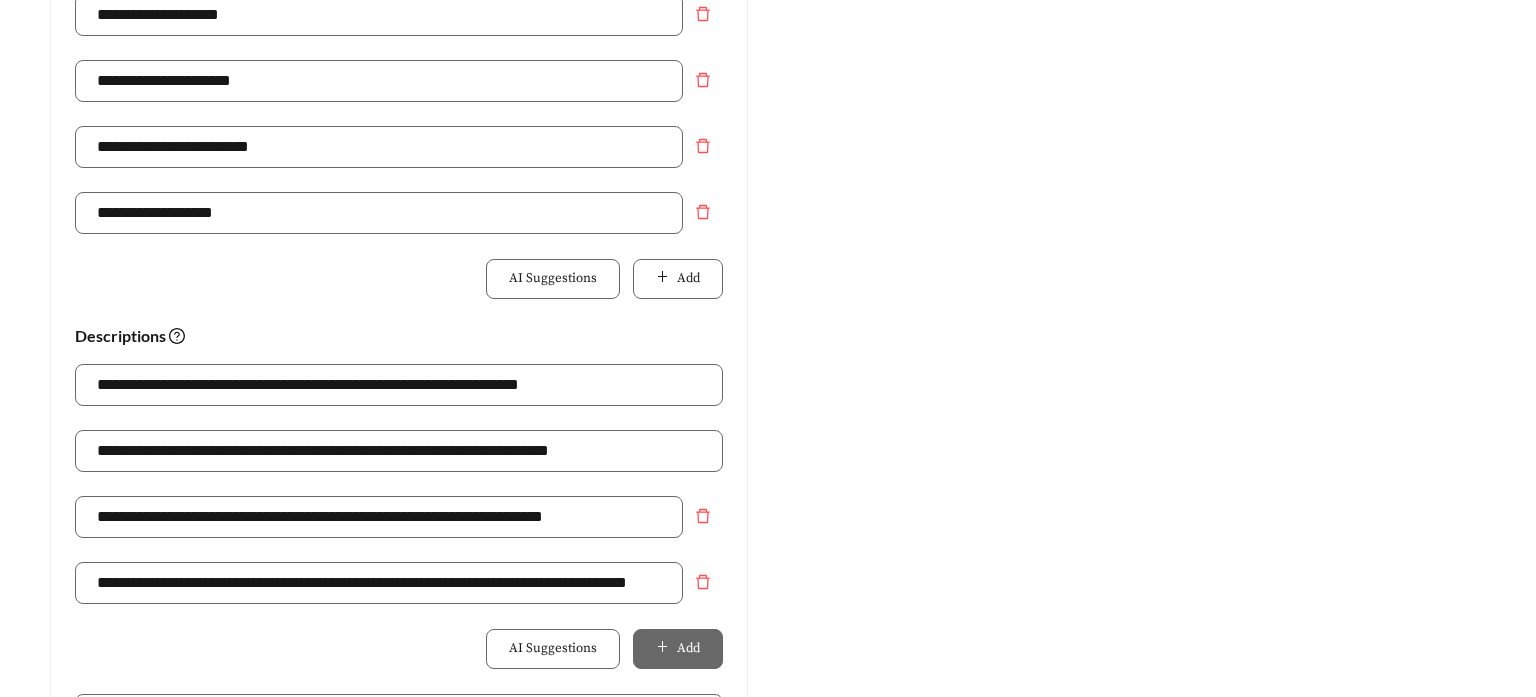 click on "Preview:  Camden Way Apartments - X - 1 bedroom focus Apartments near Kingsland | Excellent Location Ad https://camdenway.effortlesslanding.com/camden-way-apartments-x-1-bedroom-focus Spacious Contemporary Apartments | Kingsland, Georgia. Come Visit Us Today! Limited Time Special: Move in by month's end for just $125 - covers fees & rent is free! Contact Floor Plans Amenities" at bounding box center (1137, 200) 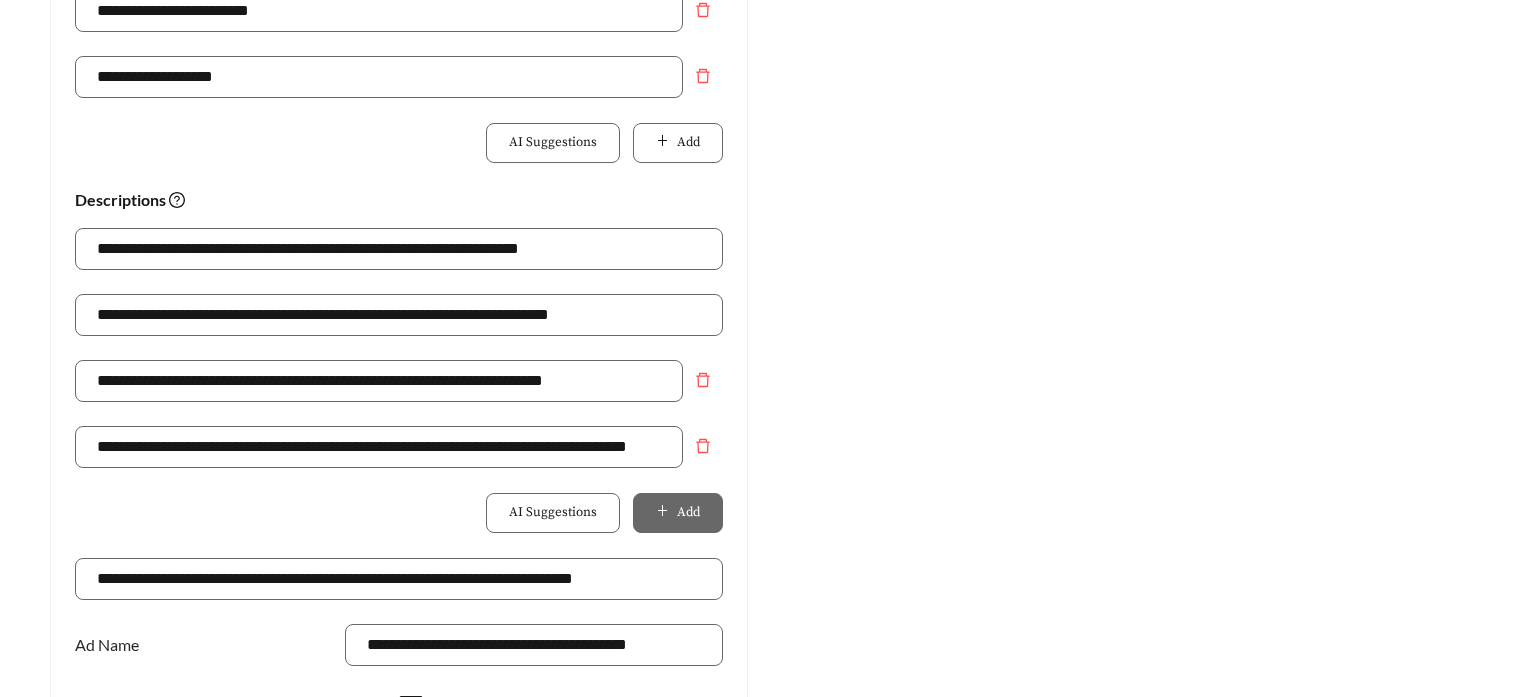 scroll, scrollTop: 964, scrollLeft: 0, axis: vertical 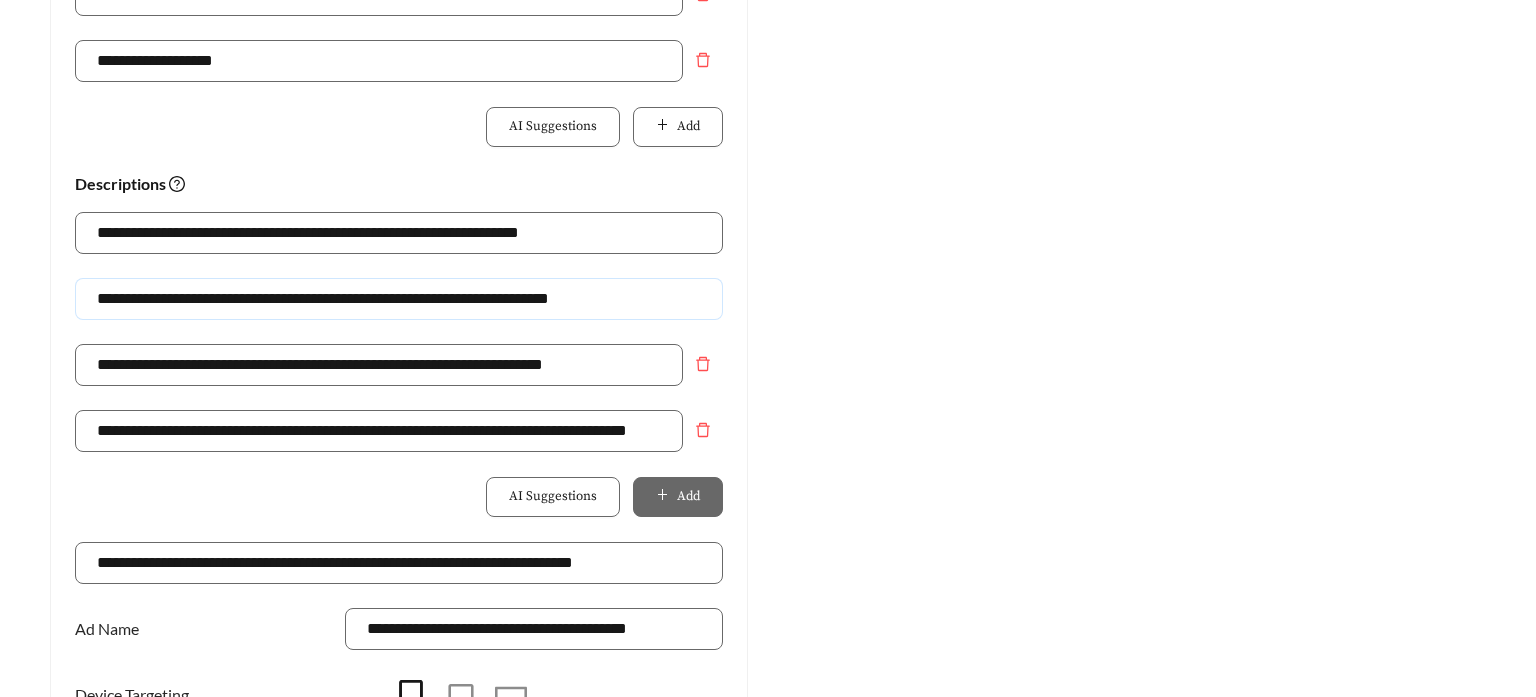 click on "**********" at bounding box center [399, 299] 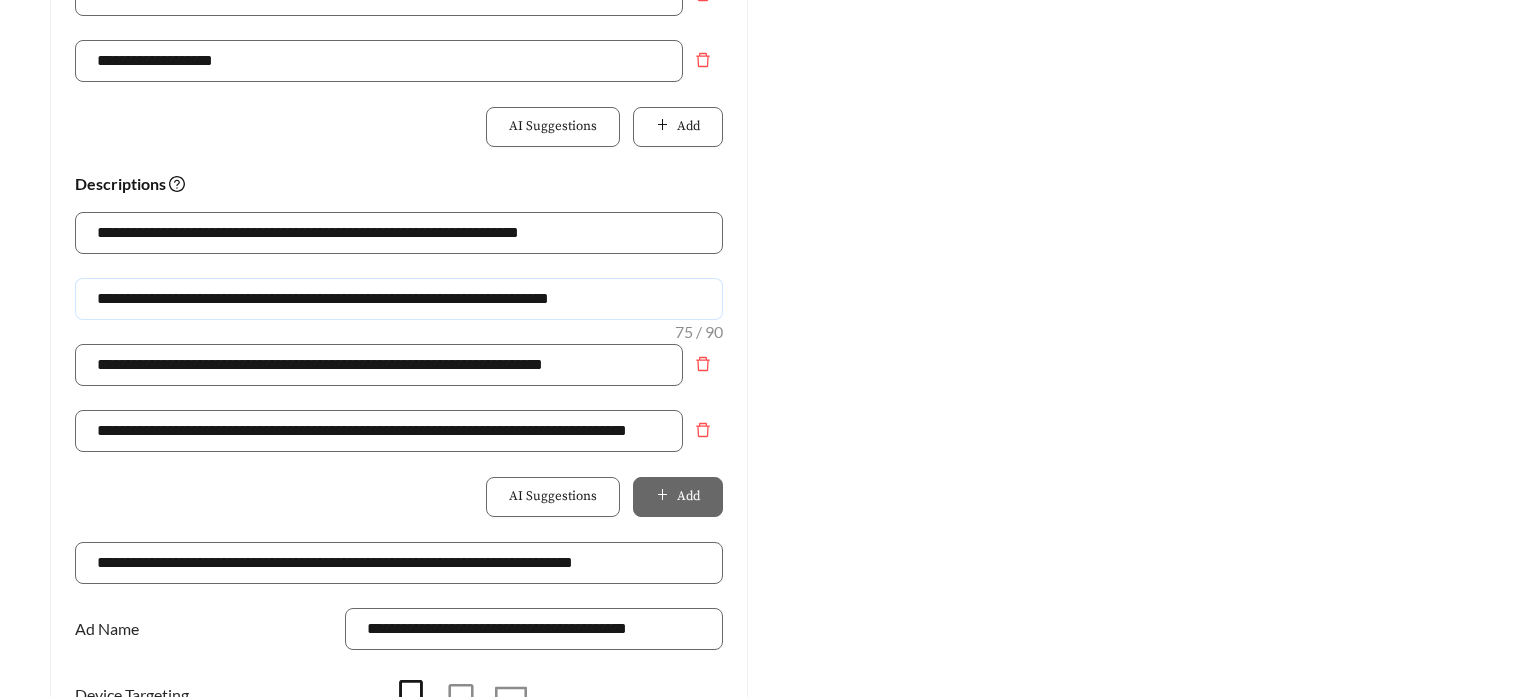 click on "**********" at bounding box center (399, 299) 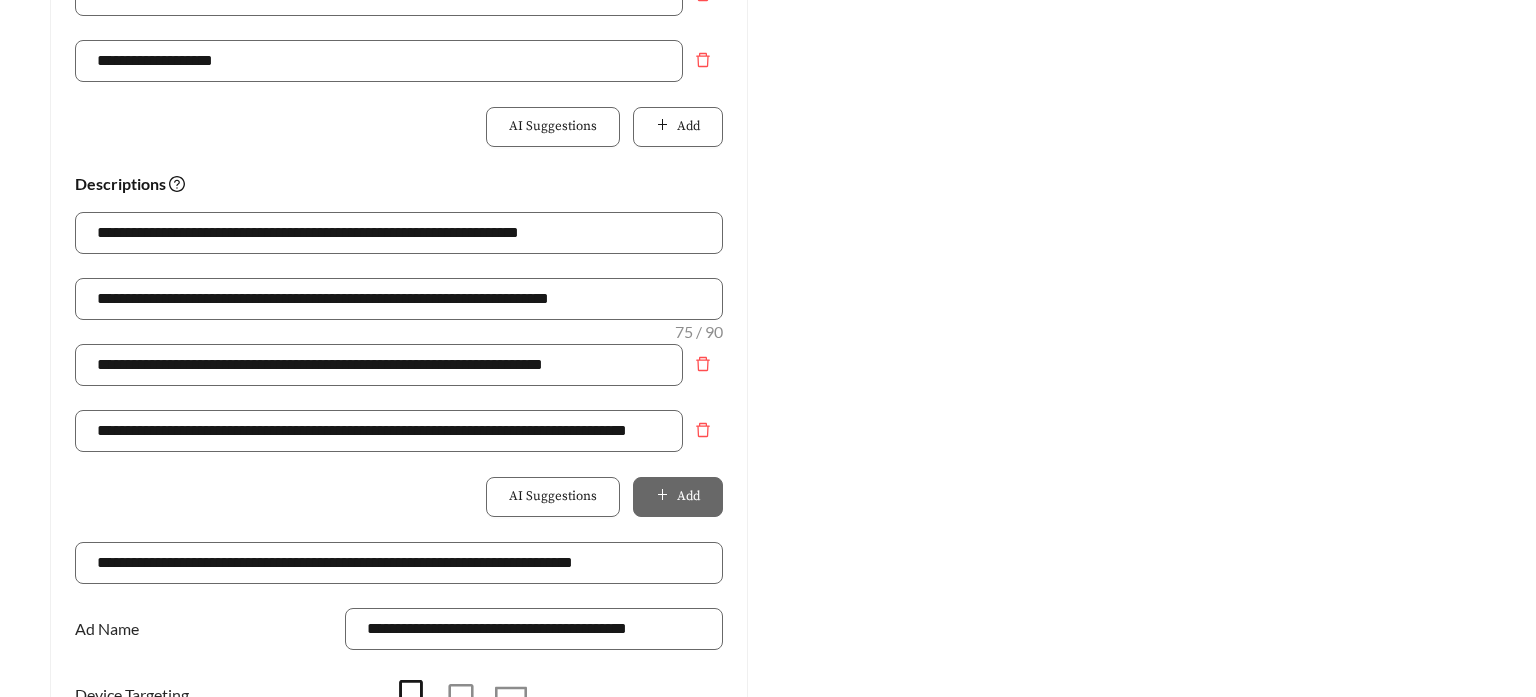 click on "Preview:  Camden Way Apartments - X - 1 bedroom focus Apartments near Kingsland | Excellent Location Ad https://camdenway.effortlesslanding.com/camden-way-apartments-x-1-bedroom-focus Spacious Contemporary Apartments | Kingsland, Georgia. Come Visit Us Today! Limited Time Special: Move in by month's end for just $125 - covers fees & rent is free! Contact Floor Plans Amenities" at bounding box center [1137, 48] 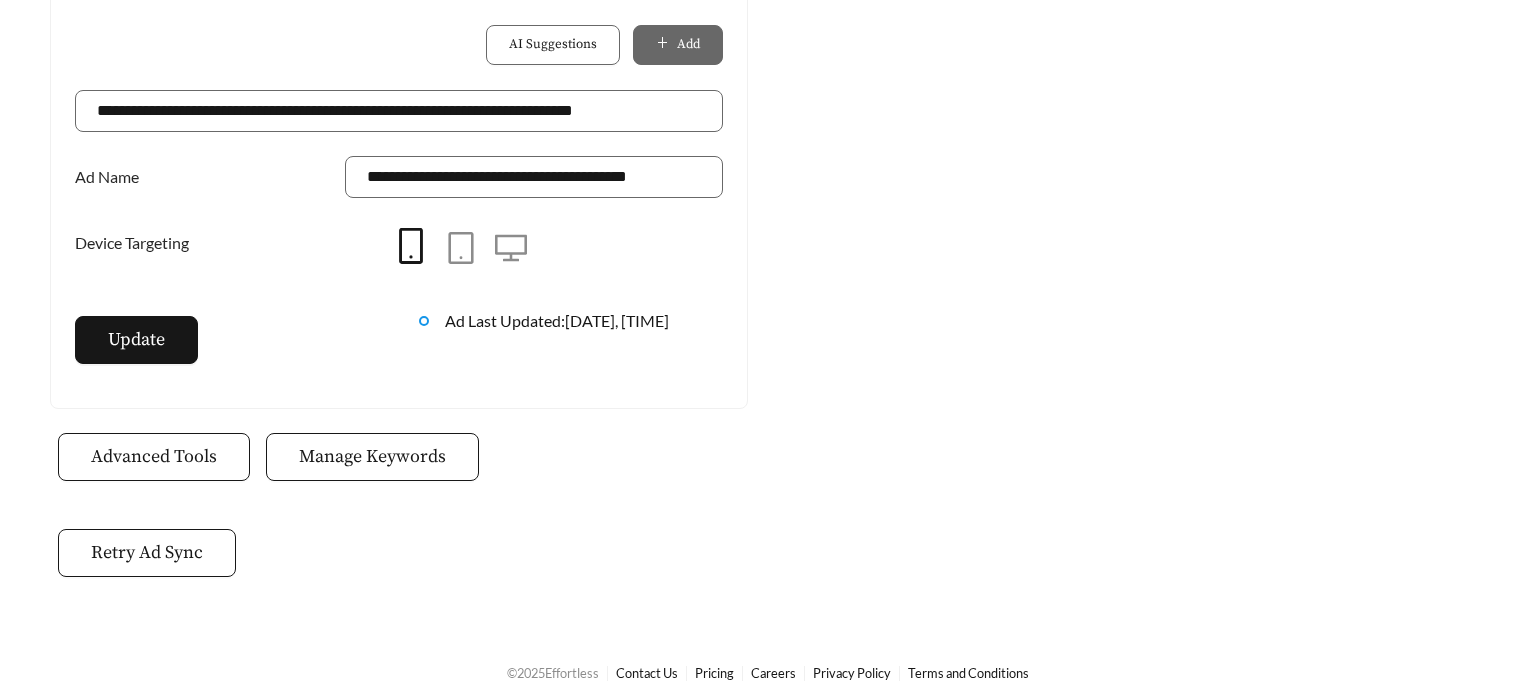scroll, scrollTop: 1426, scrollLeft: 0, axis: vertical 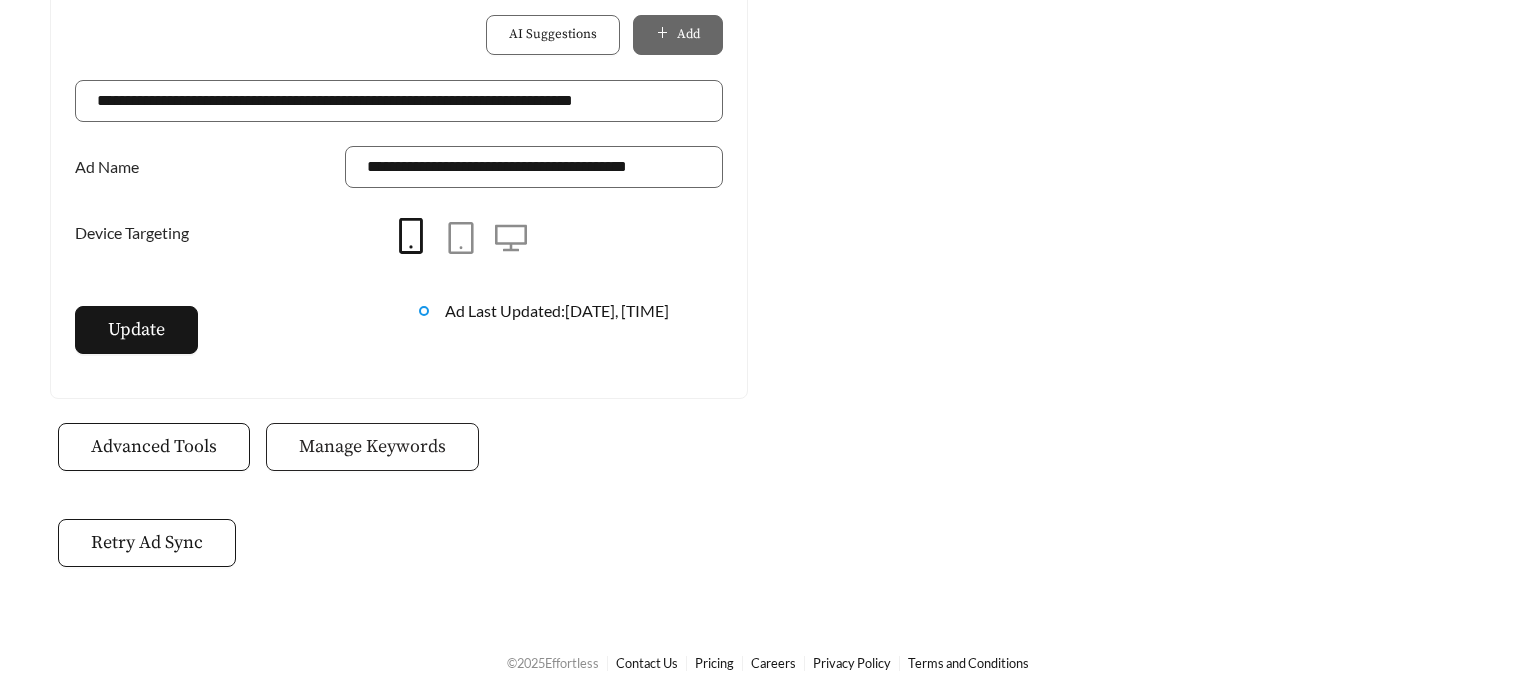 click on "Manage Keywords" at bounding box center (372, 446) 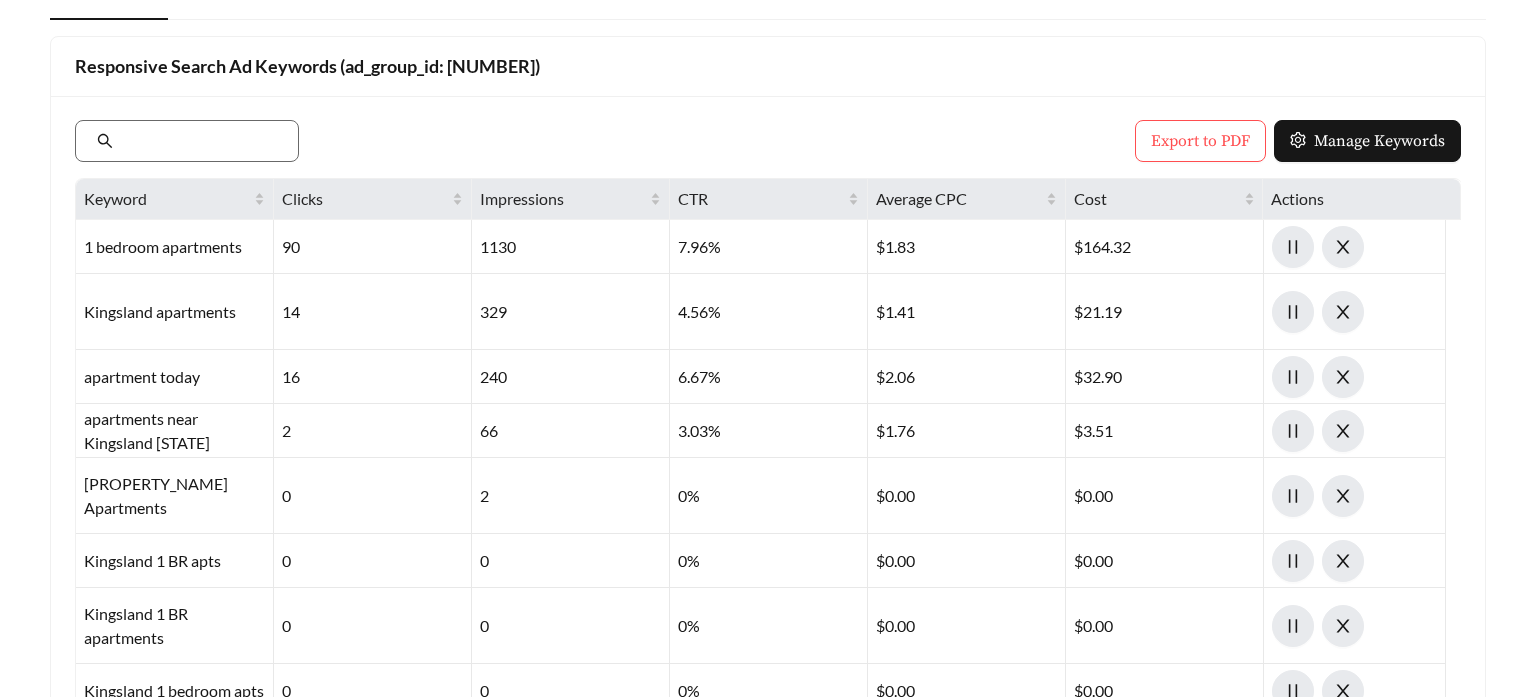 scroll, scrollTop: 230, scrollLeft: 0, axis: vertical 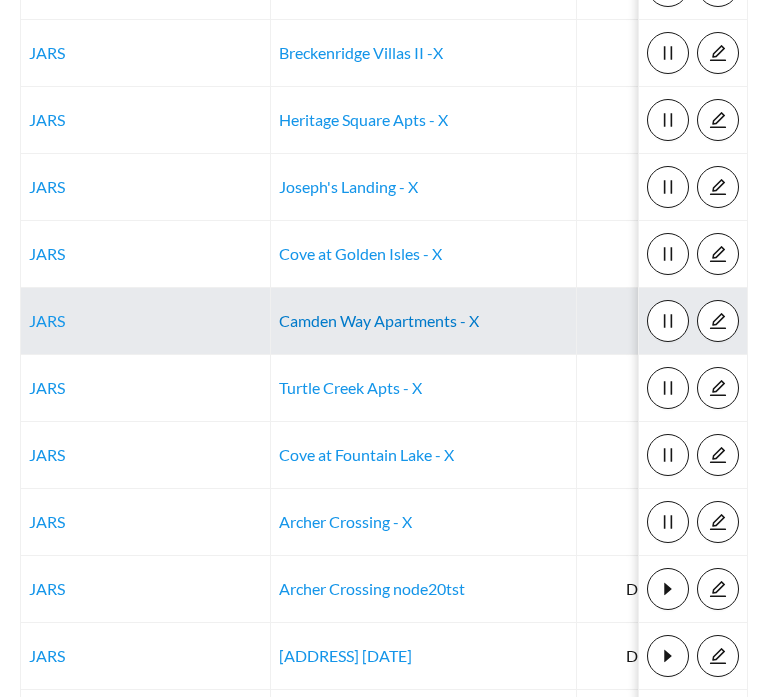 click on "Camden Way Apartments - X" at bounding box center [379, 320] 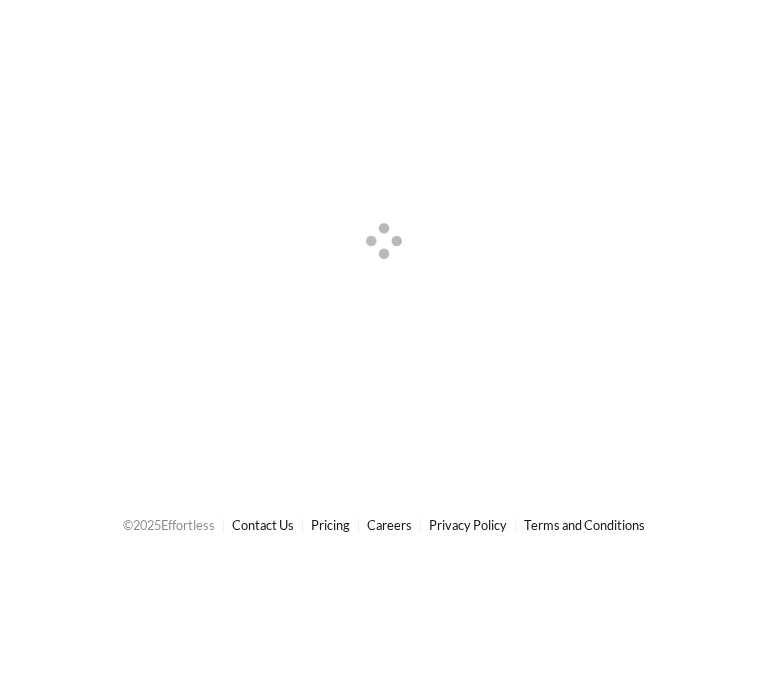 scroll, scrollTop: 0, scrollLeft: 0, axis: both 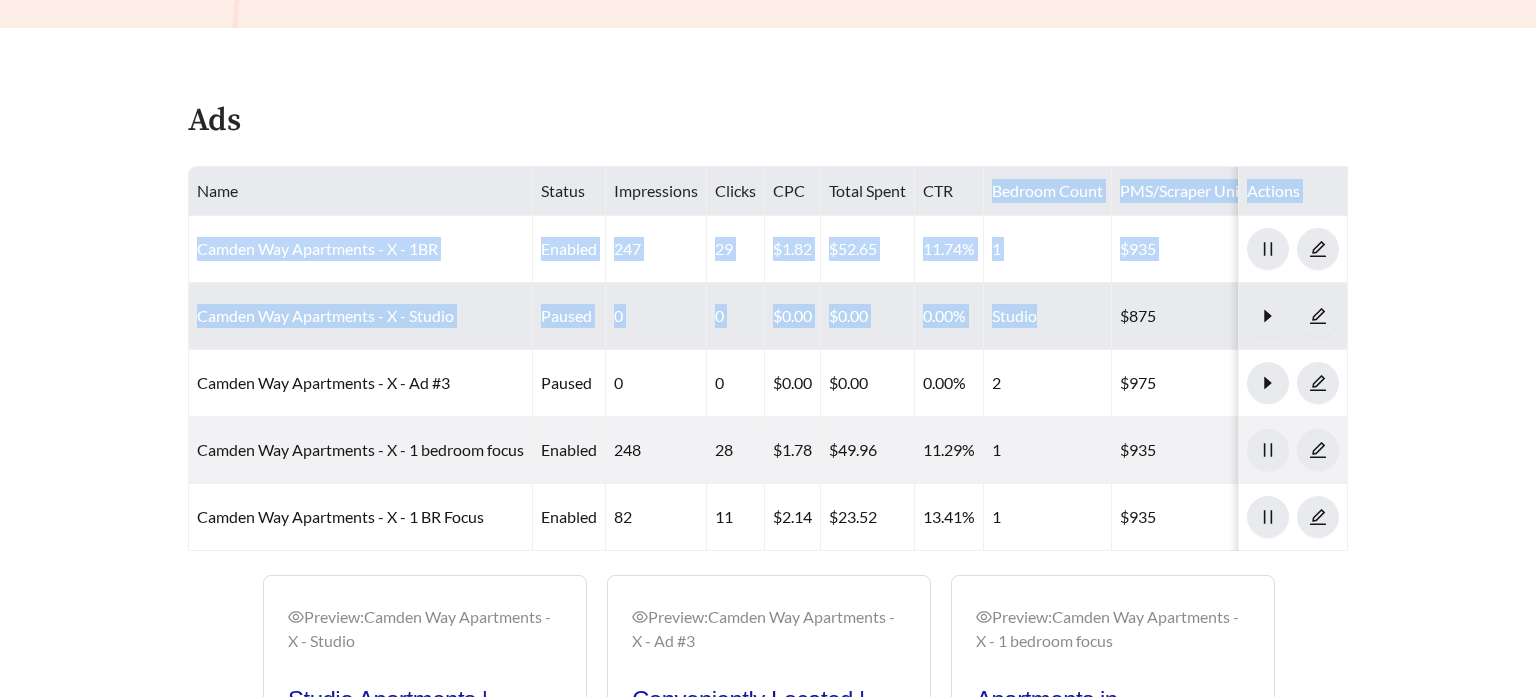 drag, startPoint x: 1001, startPoint y: 181, endPoint x: 1039, endPoint y: 328, distance: 151.83214 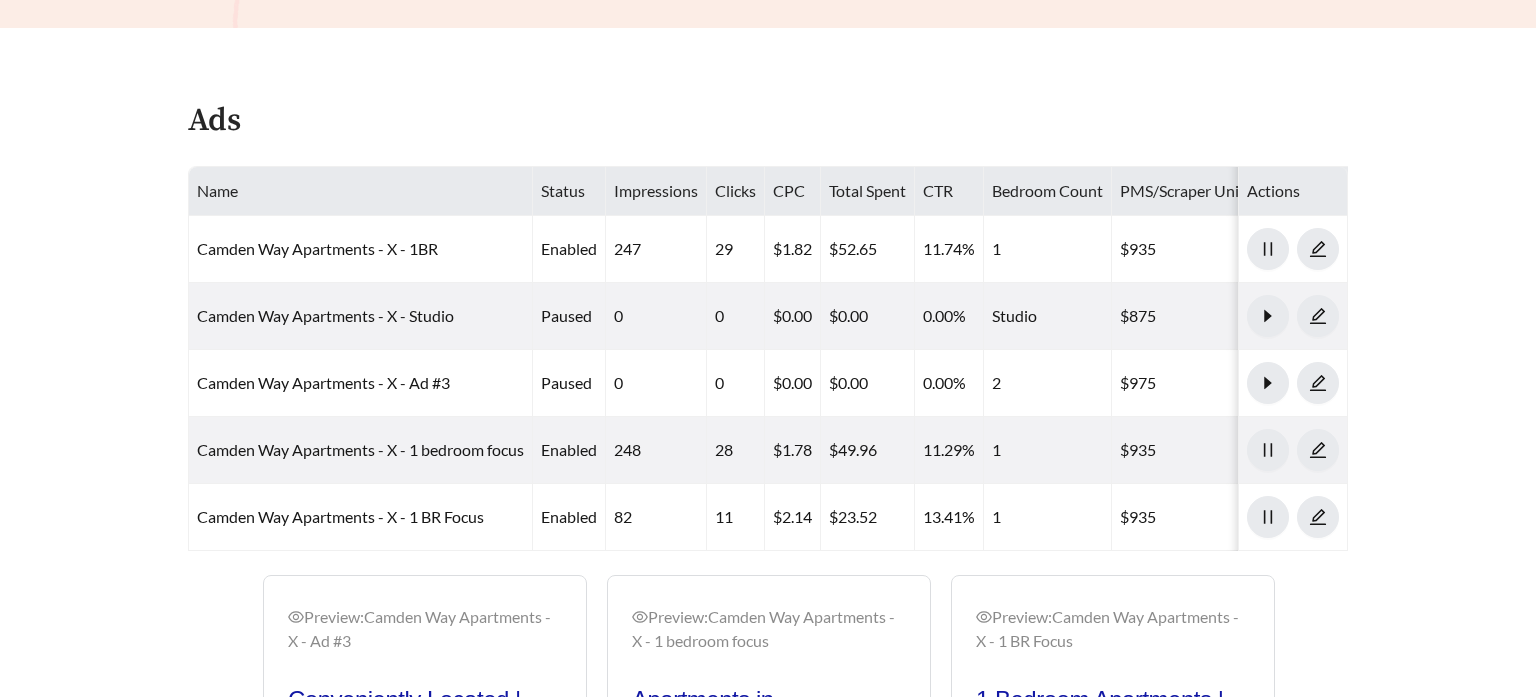 click on "Bedroom Count" at bounding box center (1048, 191) 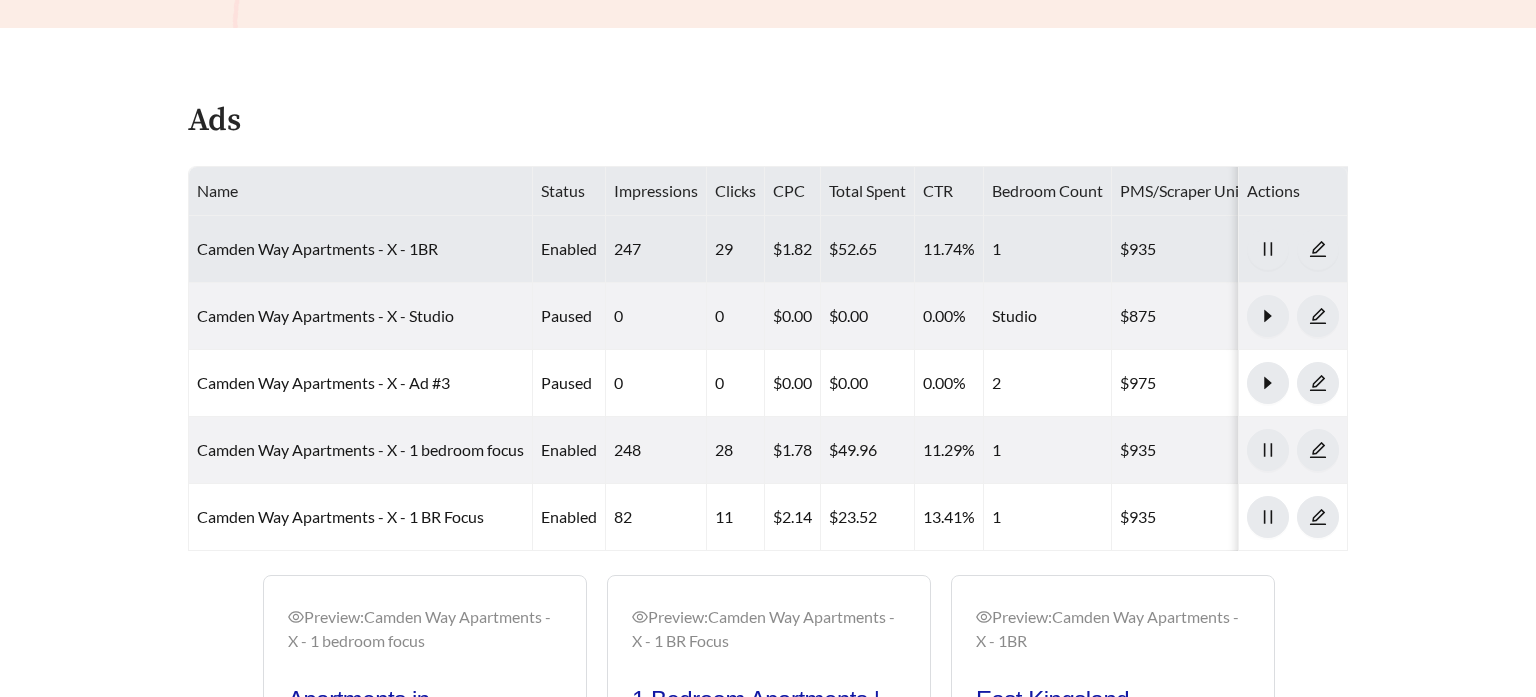 click on "1" at bounding box center [1048, 249] 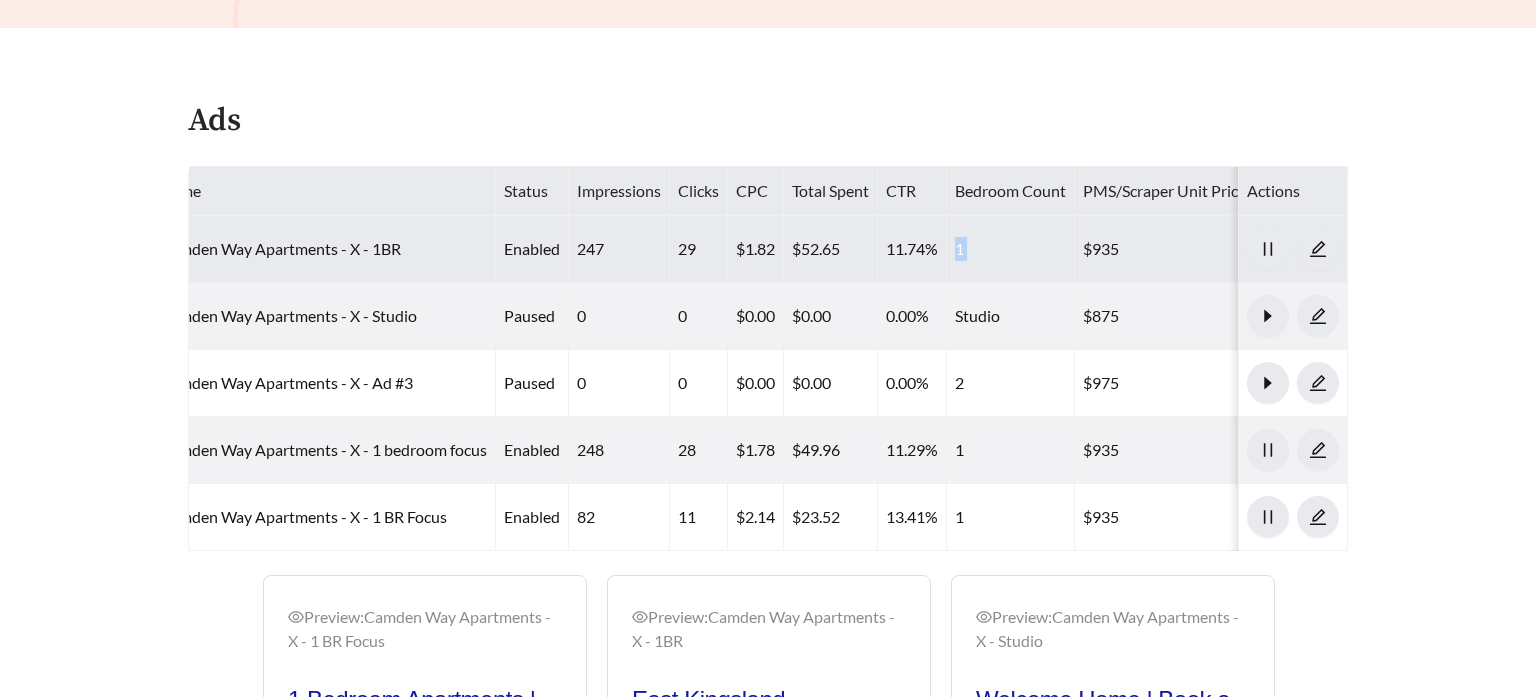 scroll, scrollTop: 0, scrollLeft: 0, axis: both 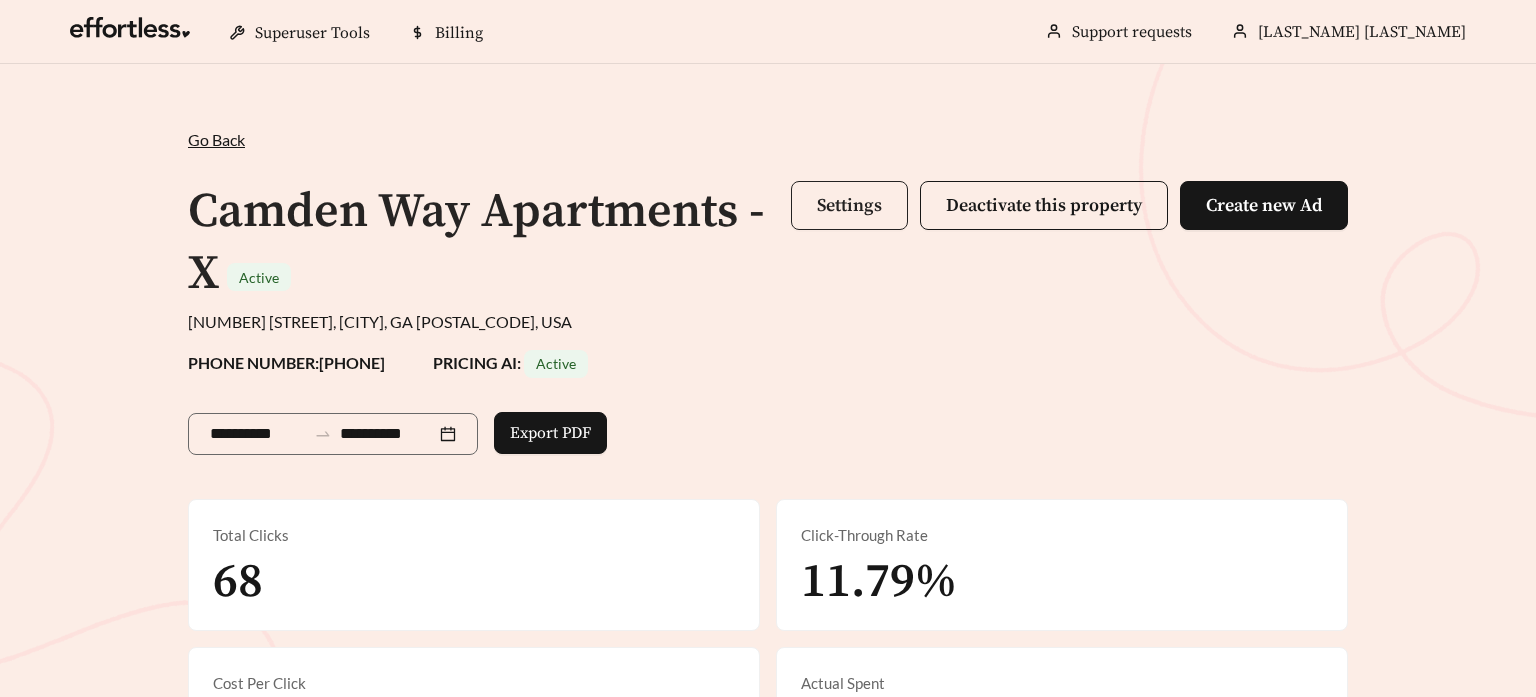 click on "Settings" at bounding box center [849, 205] 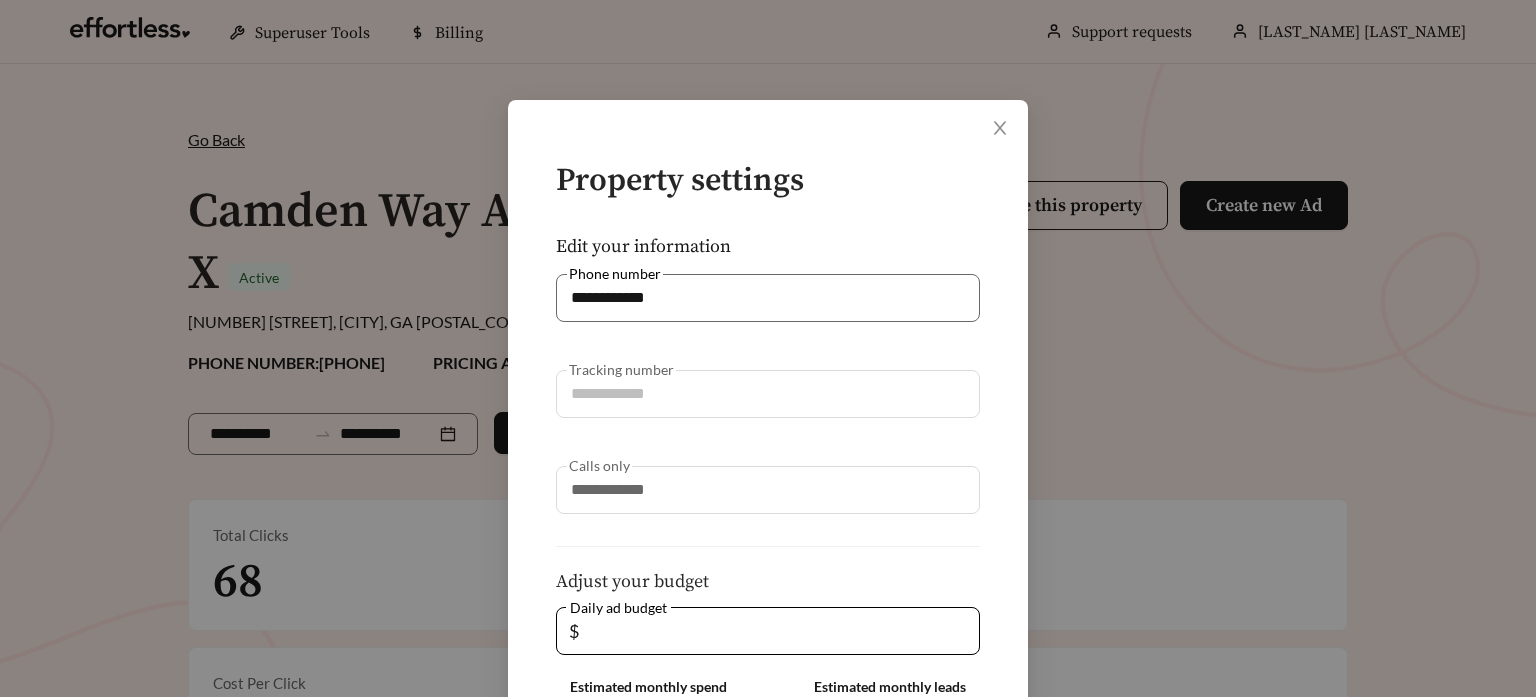 scroll, scrollTop: 434, scrollLeft: 0, axis: vertical 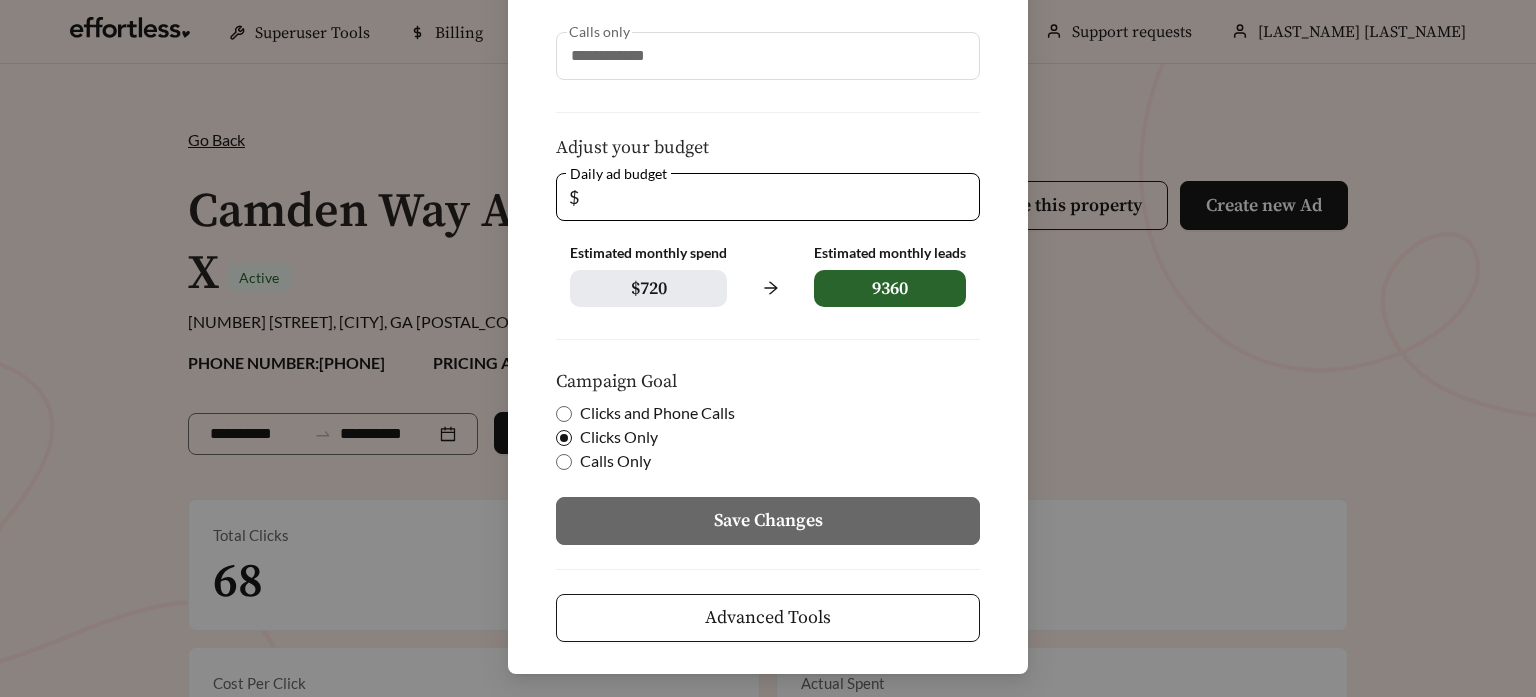 click on "Advanced Tools" at bounding box center [768, 618] 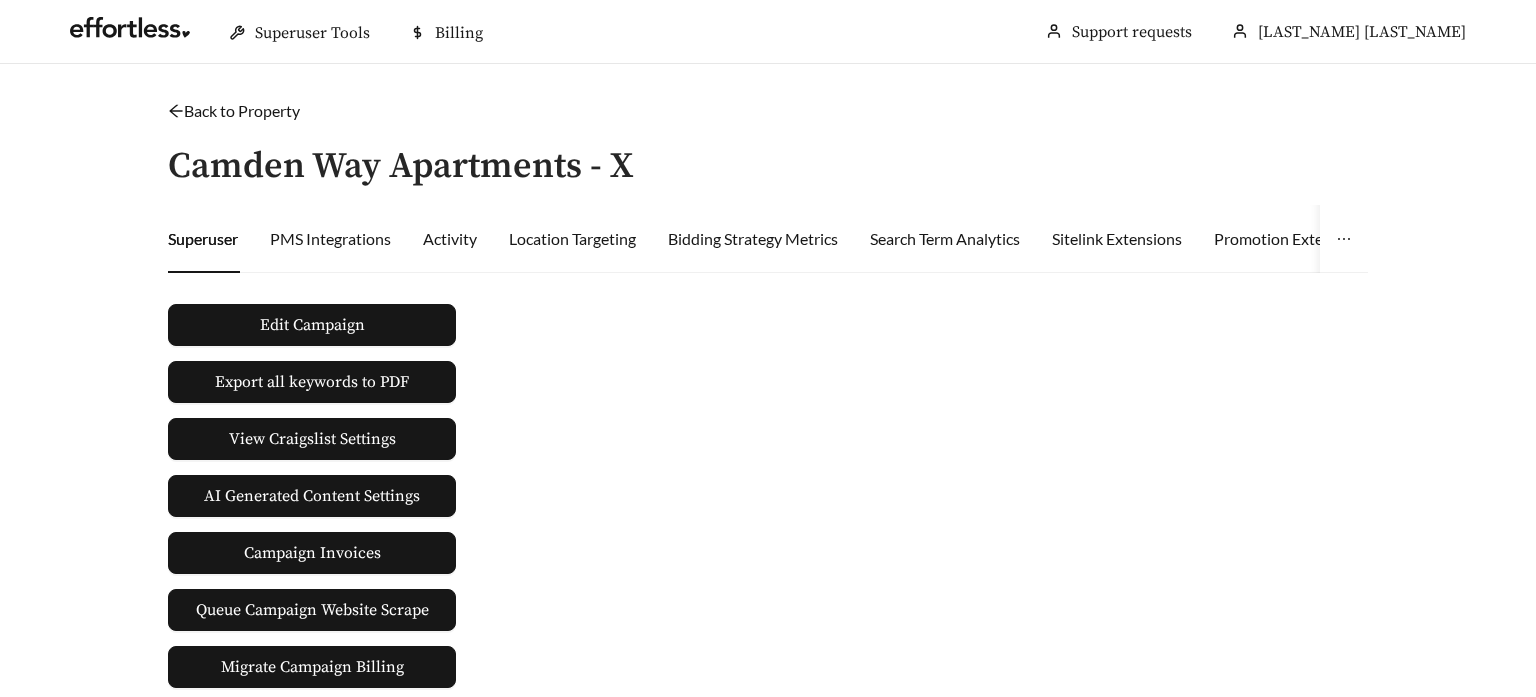 scroll, scrollTop: 154, scrollLeft: 0, axis: vertical 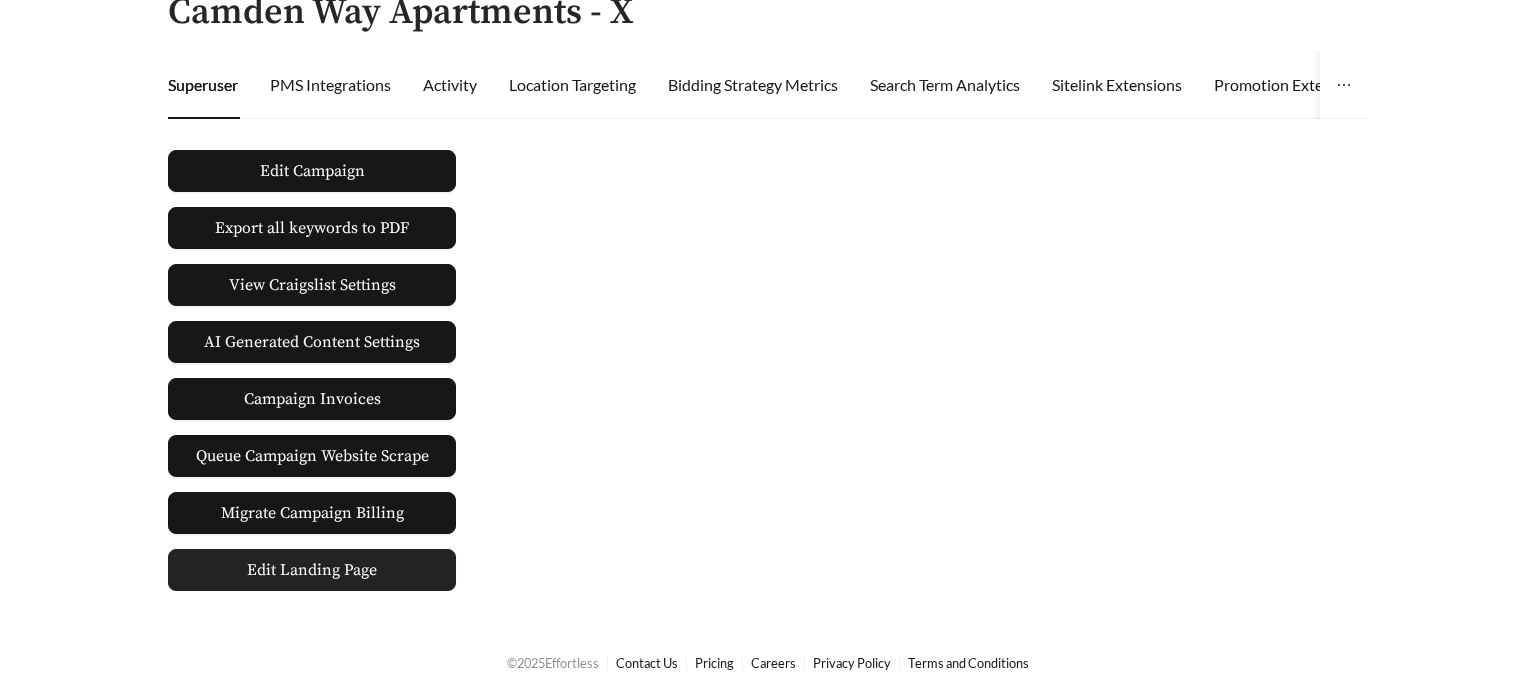 click on "Edit Landing Page" at bounding box center [312, 570] 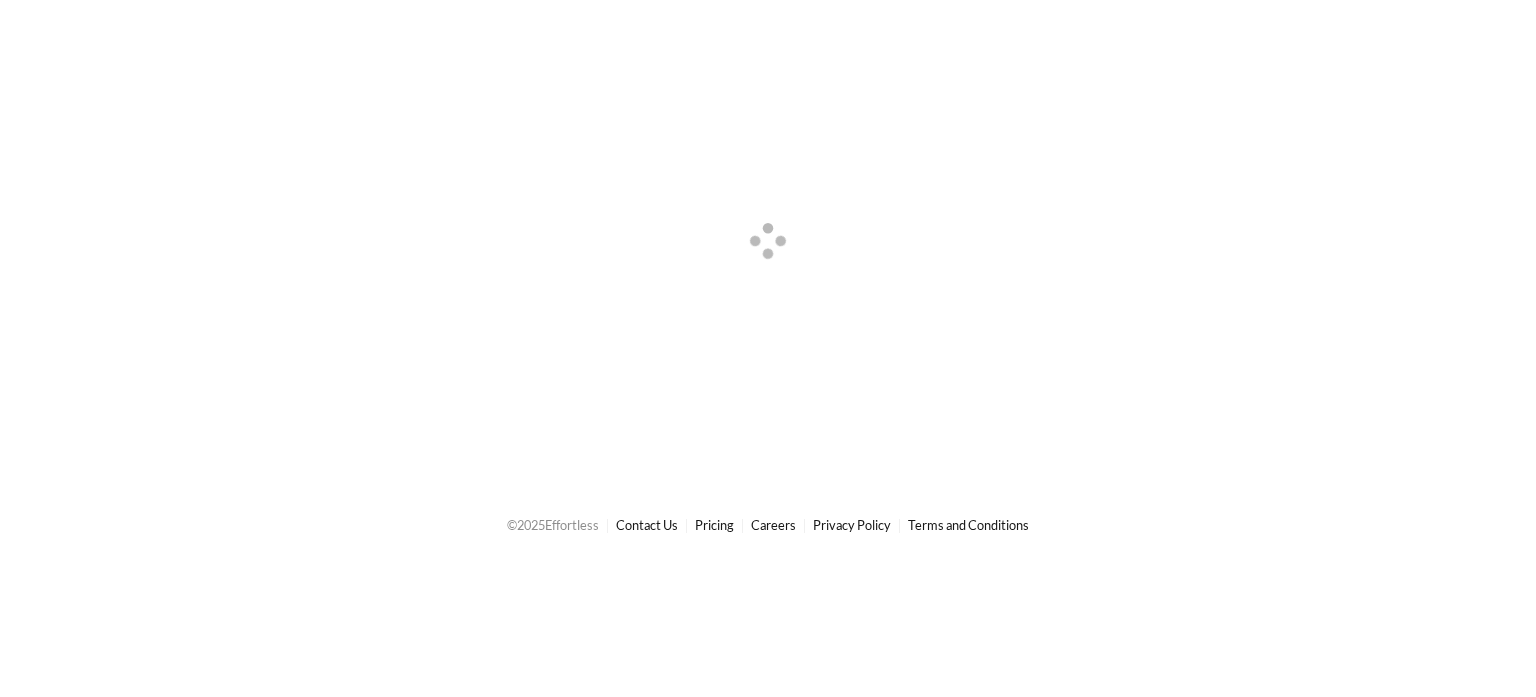 scroll, scrollTop: 0, scrollLeft: 0, axis: both 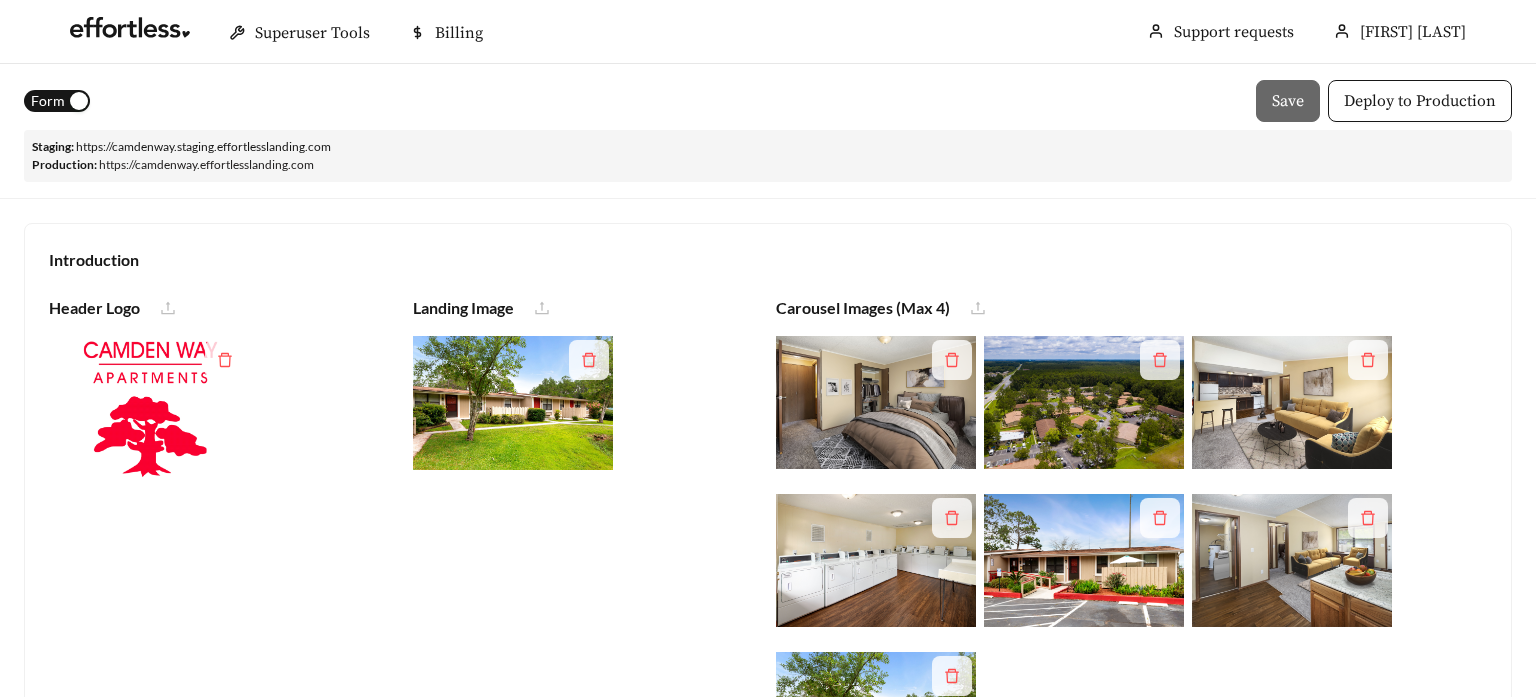 click on "https:// camdenway .effortlesslanding.com" at bounding box center [206, 164] 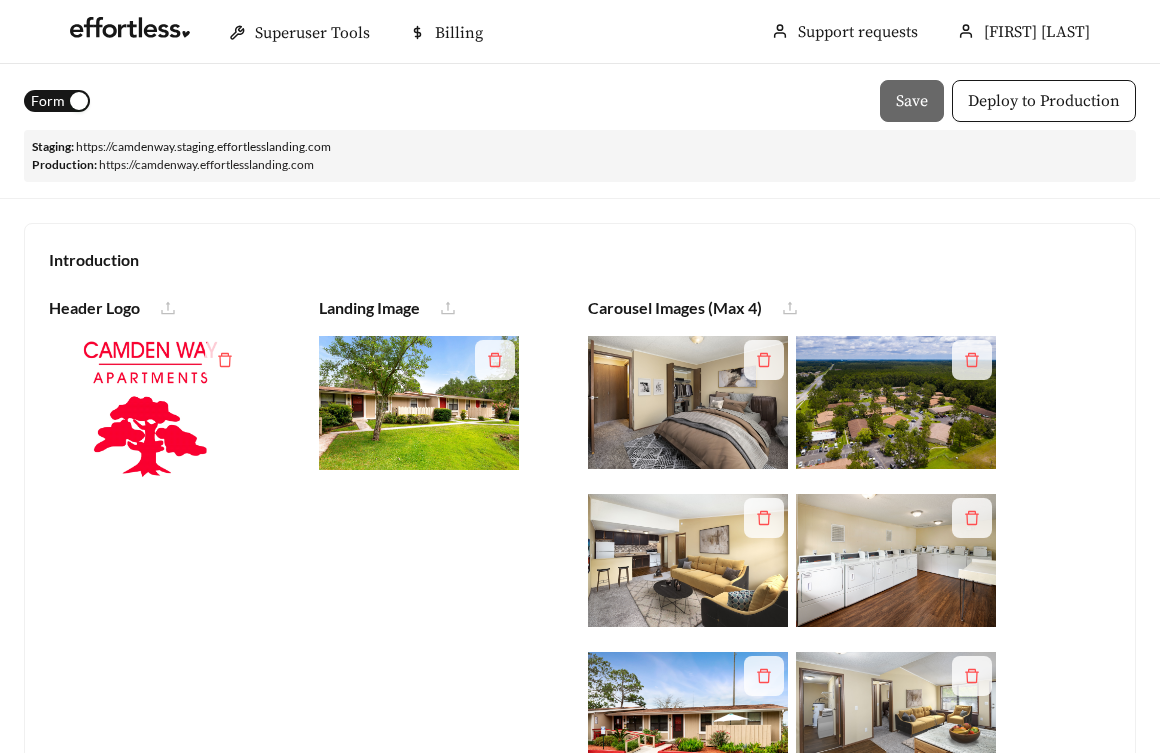 type 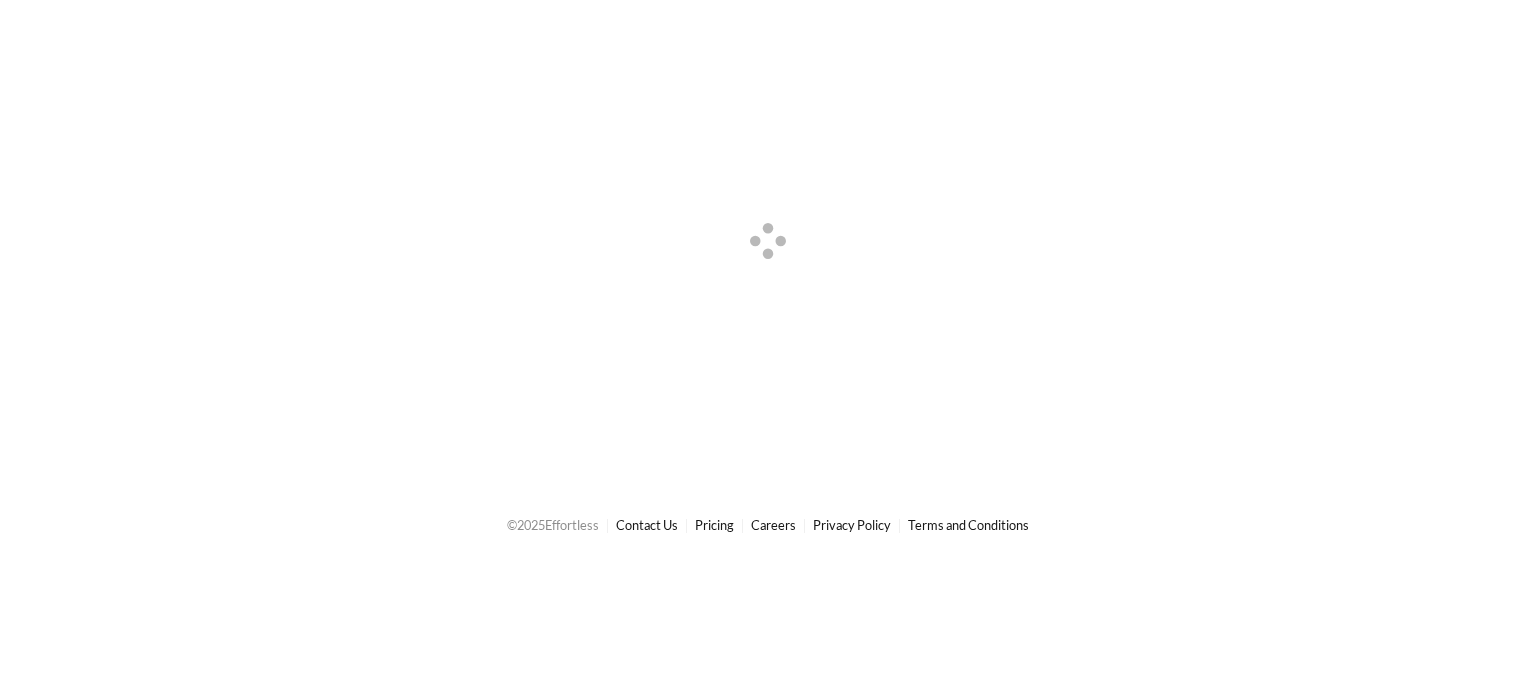 scroll, scrollTop: 0, scrollLeft: 0, axis: both 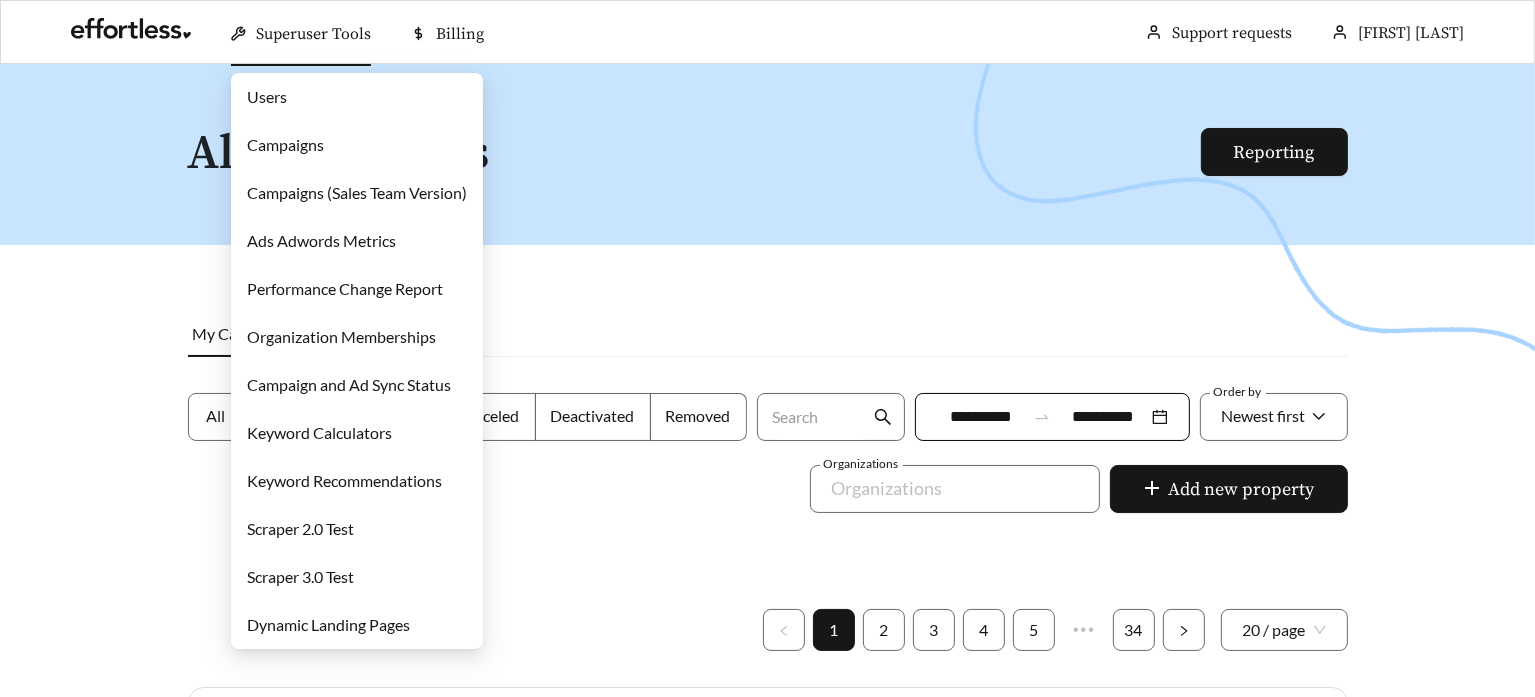 click on "Campaigns" at bounding box center [285, 144] 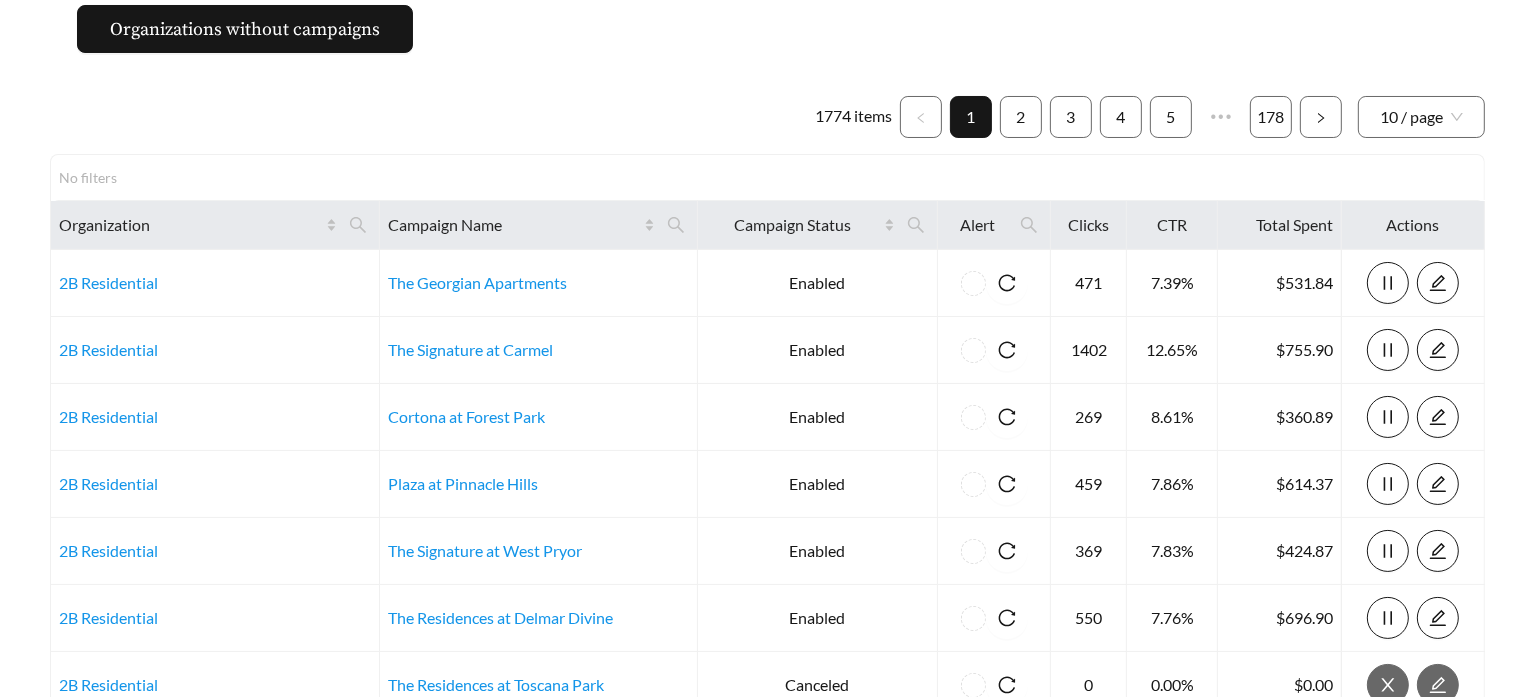 scroll, scrollTop: 0, scrollLeft: 0, axis: both 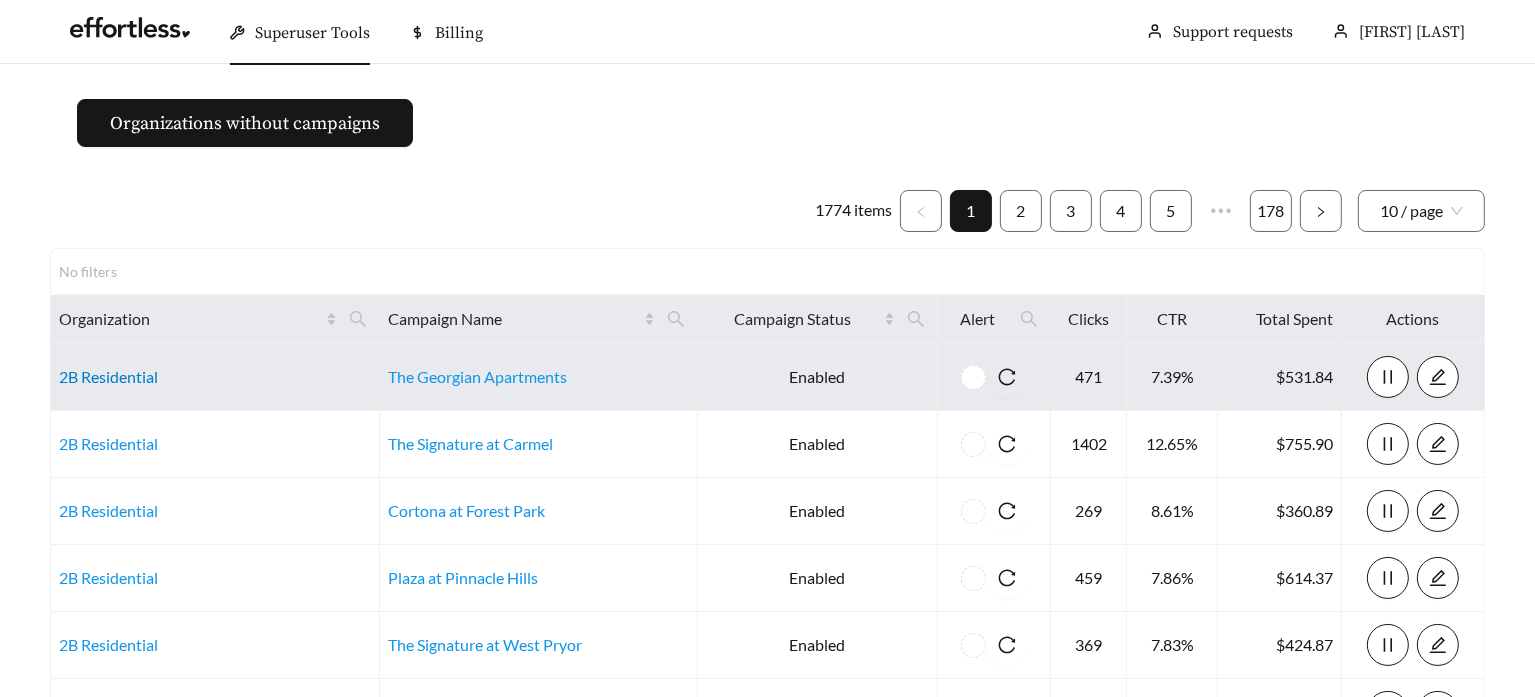 click on "2B Residential" at bounding box center (108, 376) 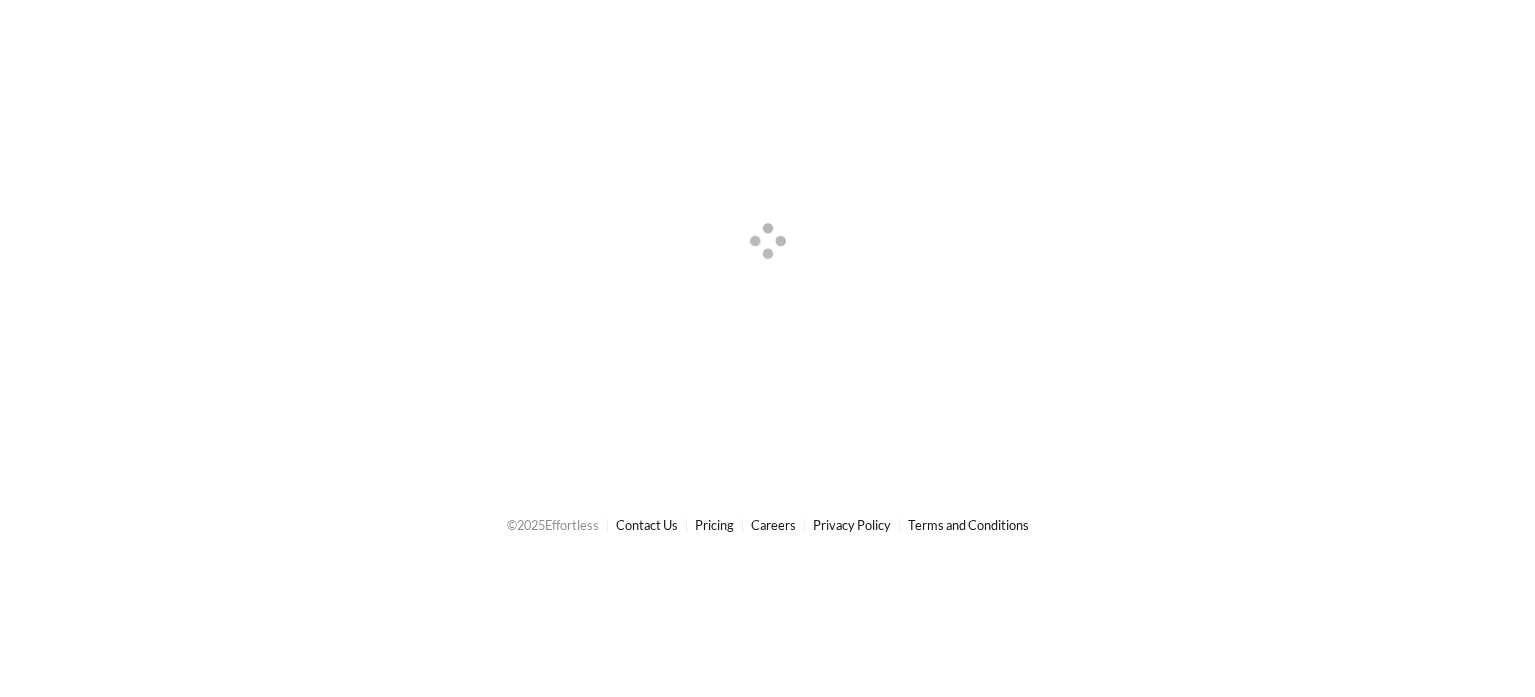 scroll, scrollTop: 0, scrollLeft: 0, axis: both 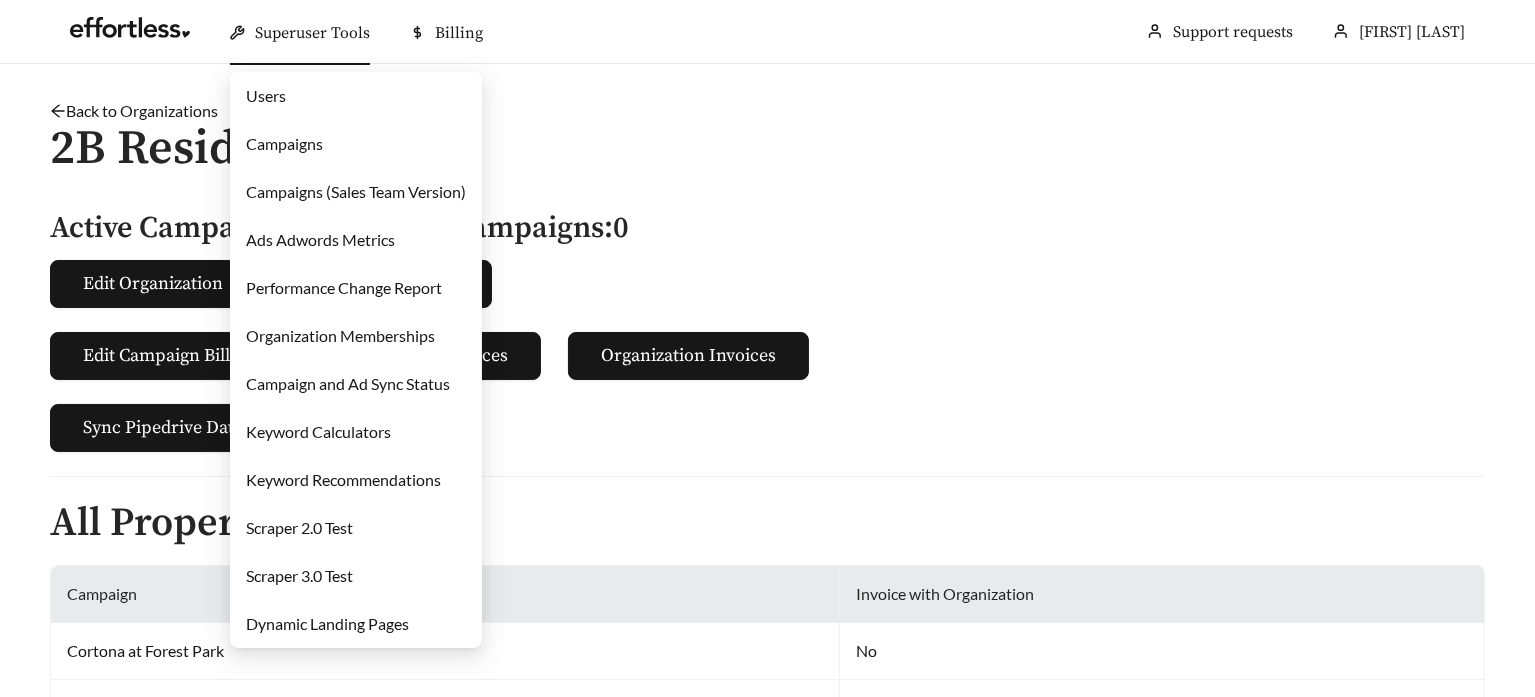 click on "Campaigns (Sales Team Version)" at bounding box center (356, 191) 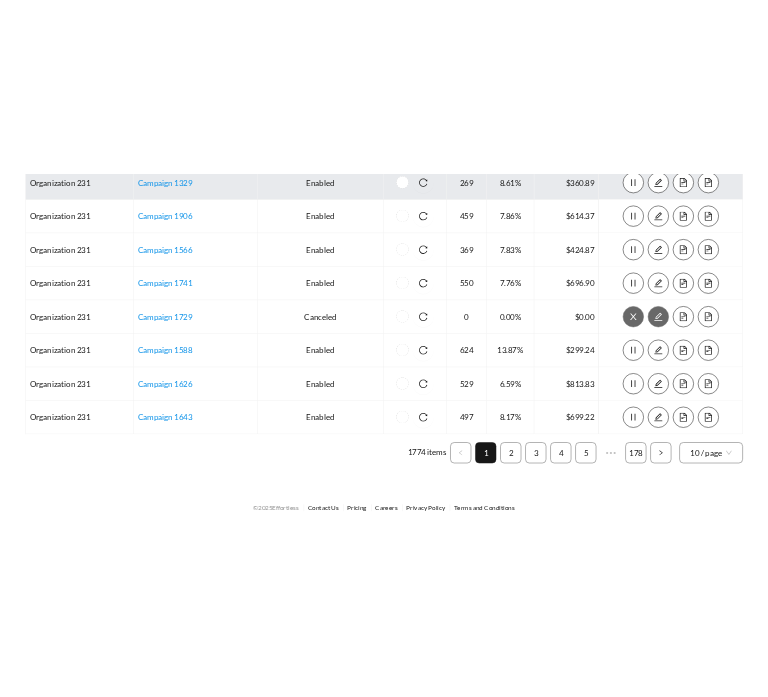 scroll, scrollTop: 0, scrollLeft: 0, axis: both 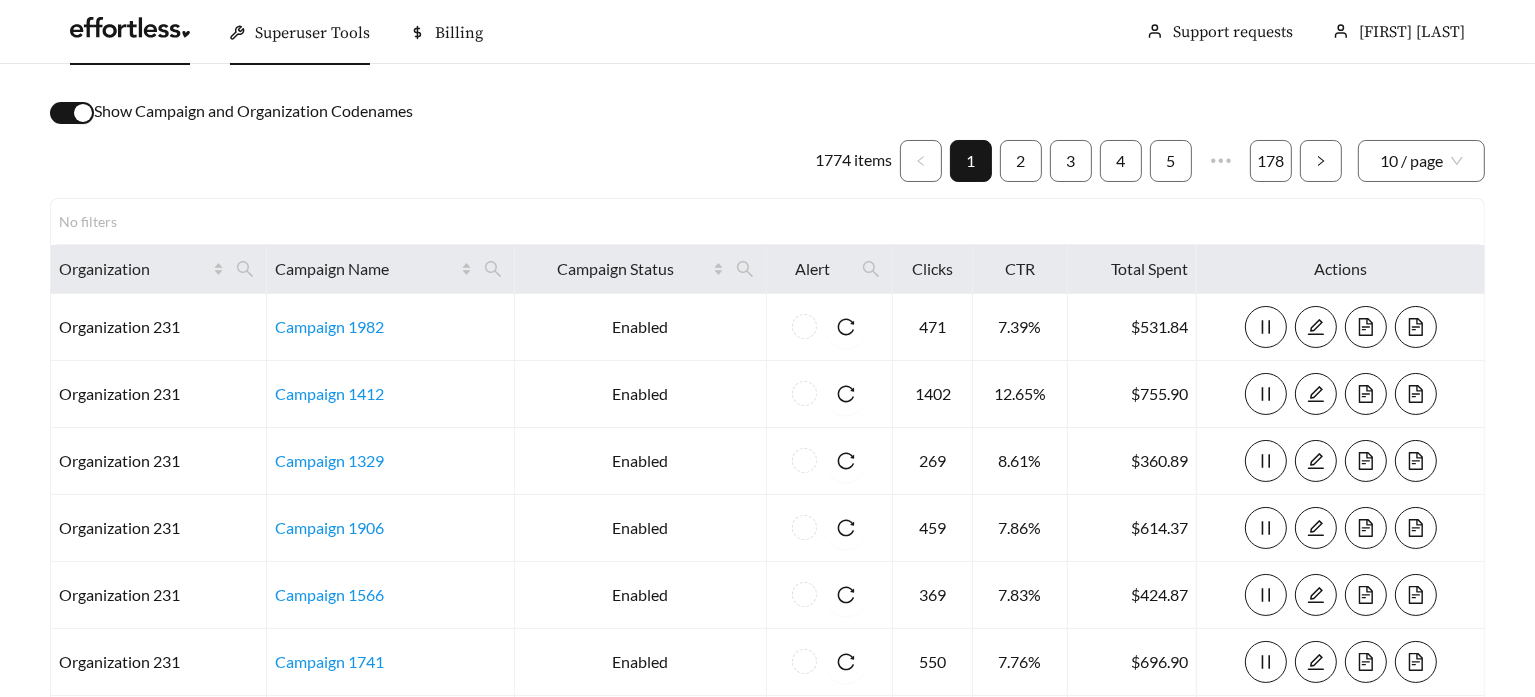 click at bounding box center [130, 33] 